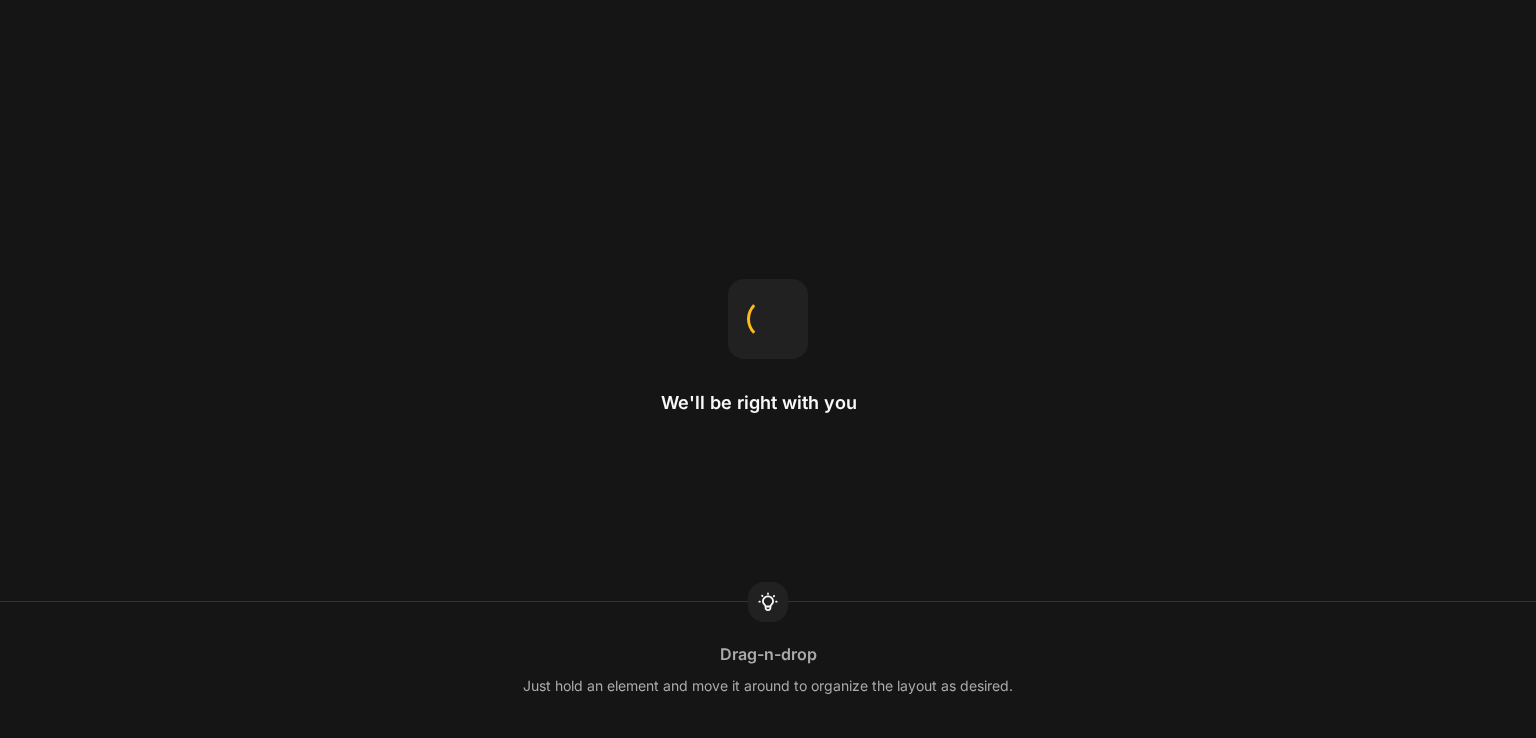 scroll, scrollTop: 0, scrollLeft: 0, axis: both 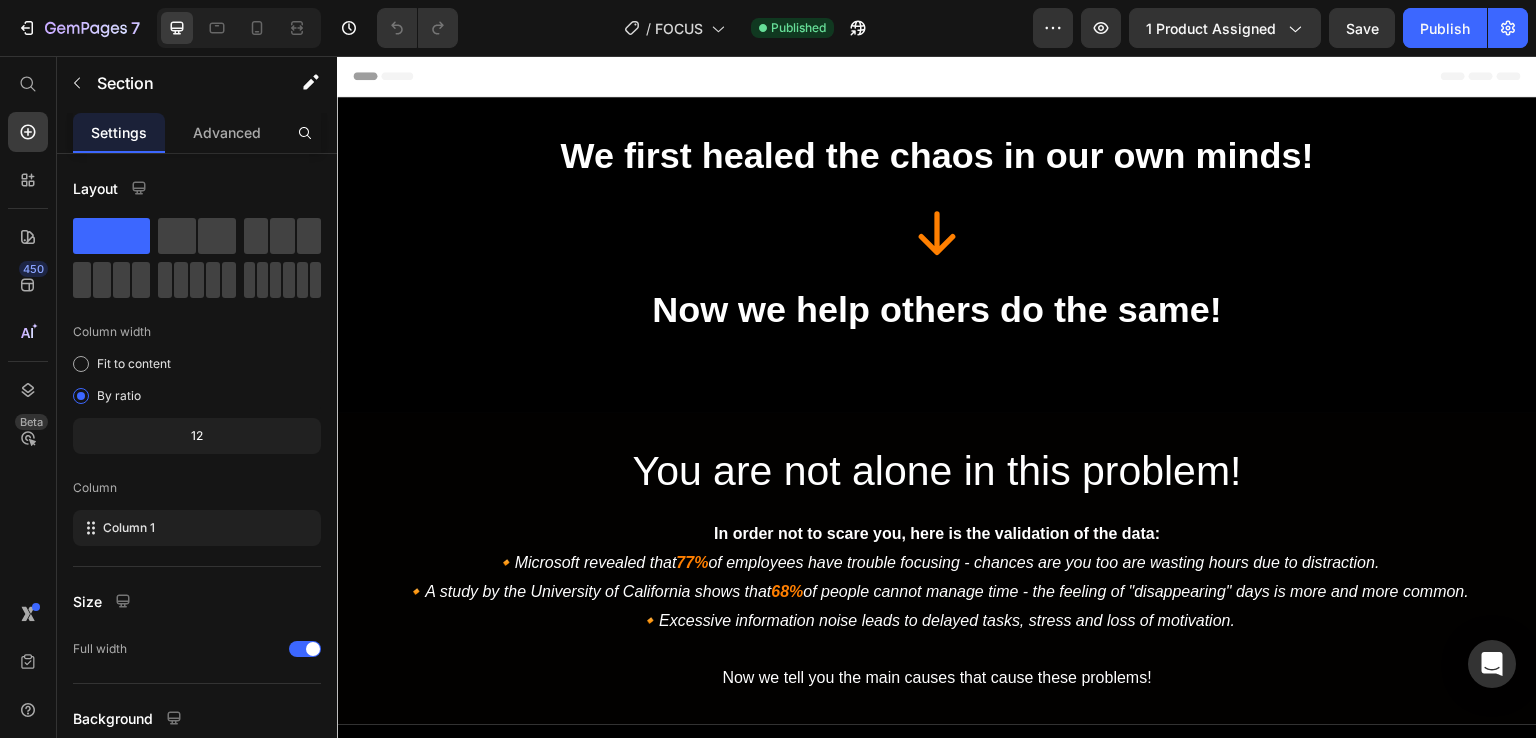 click on "We first healed the chaos in our own minds! Heading
Icon Now we help others do the same! Heading Heading Row Section 1" at bounding box center (937, 255) 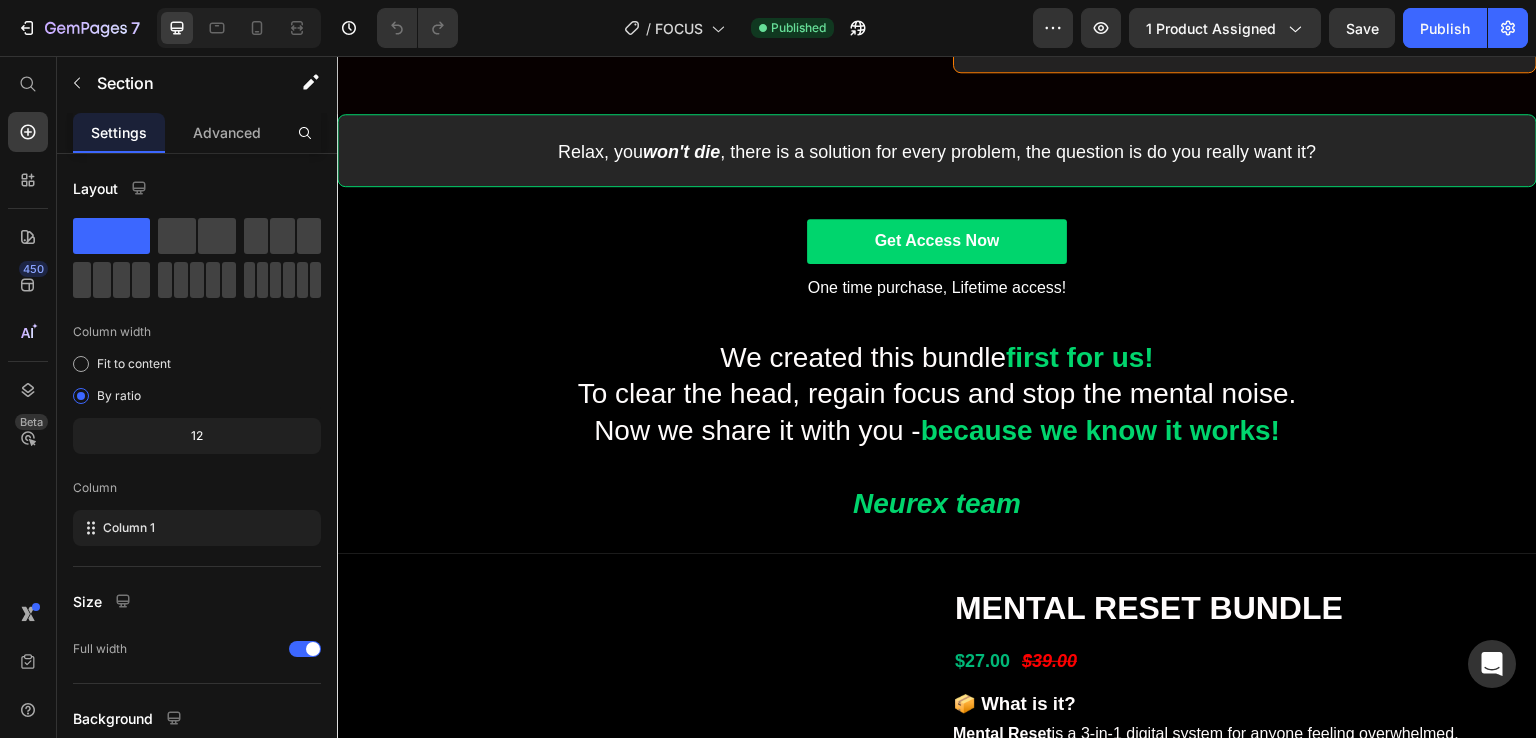 scroll, scrollTop: 2120, scrollLeft: 0, axis: vertical 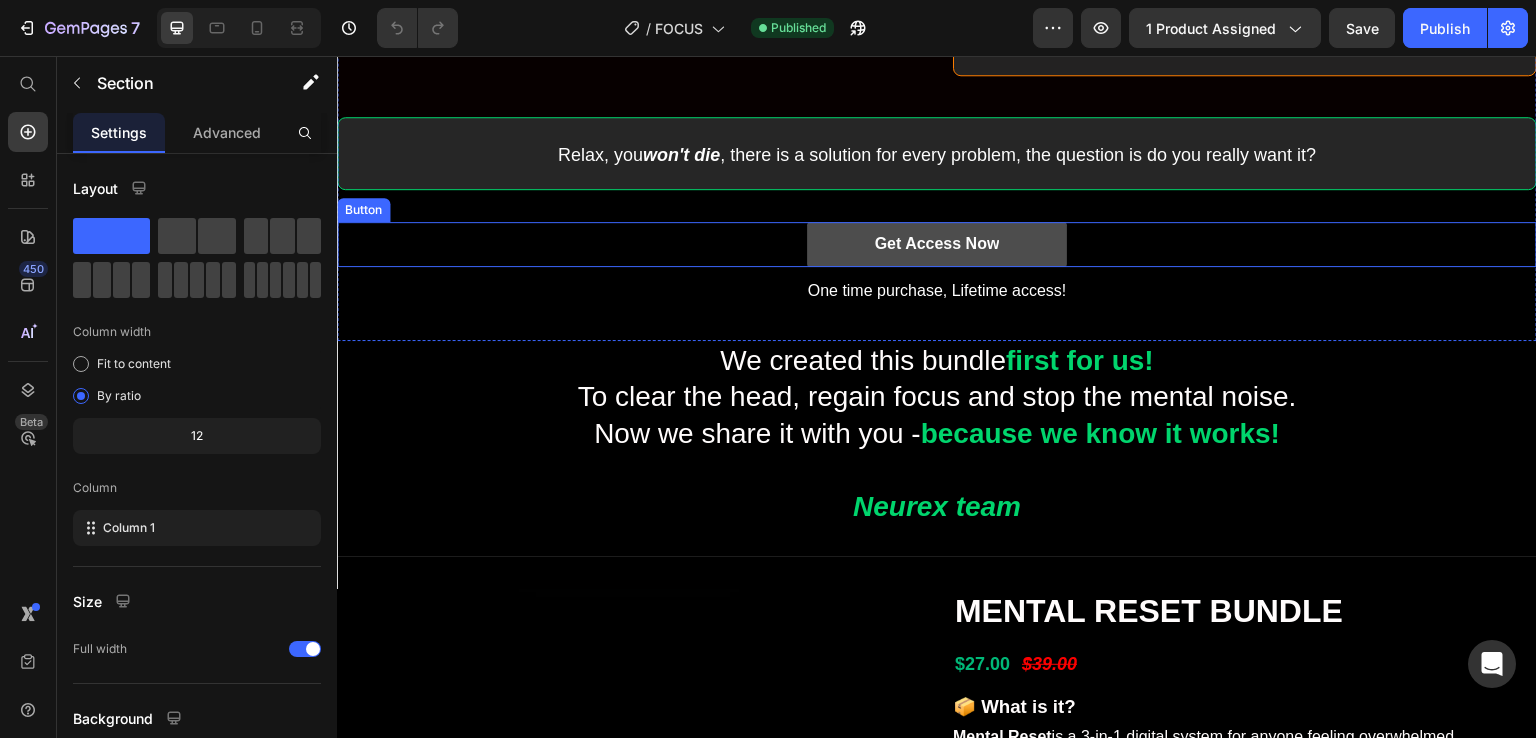 click on "Get Access Now" at bounding box center (937, 244) 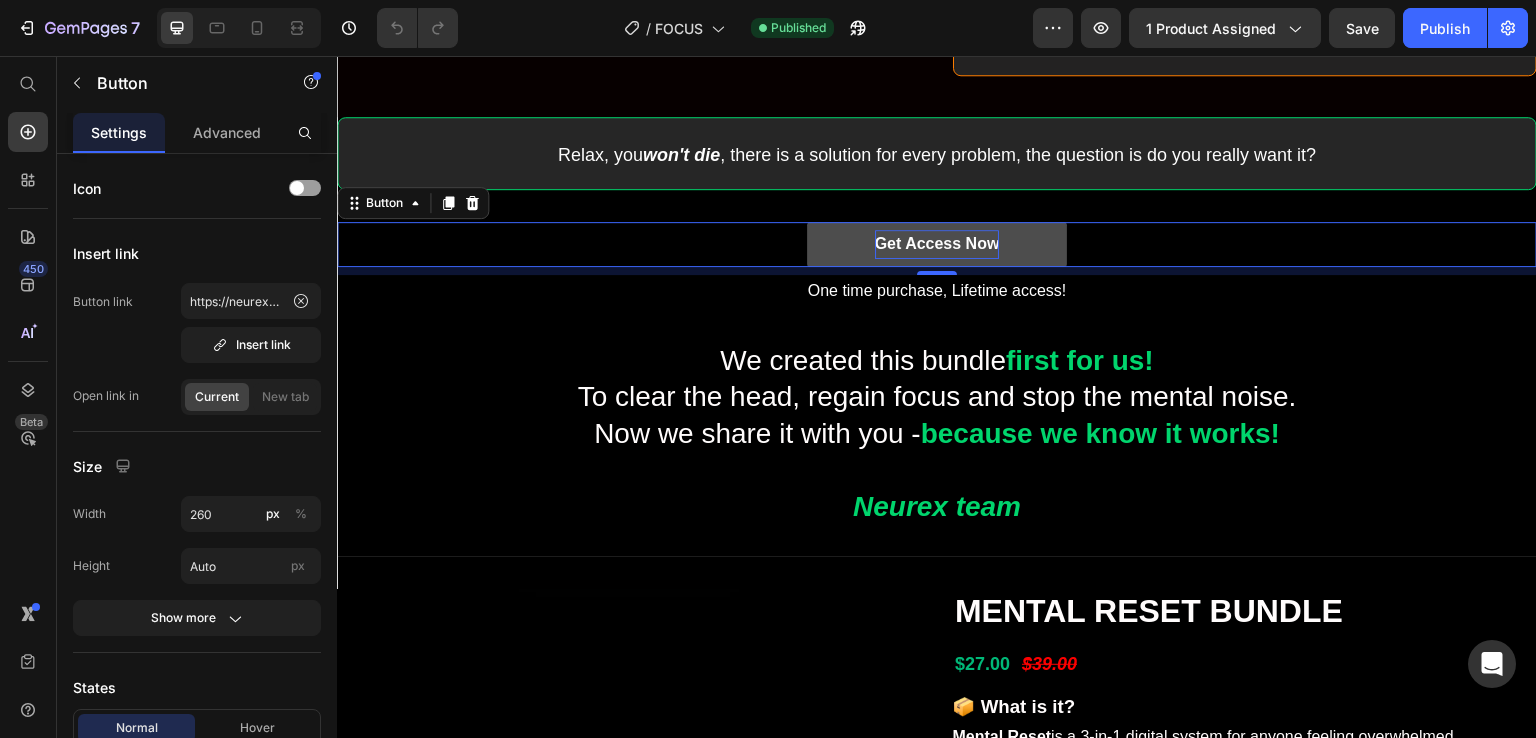 click on "Get Access Now" at bounding box center [937, 244] 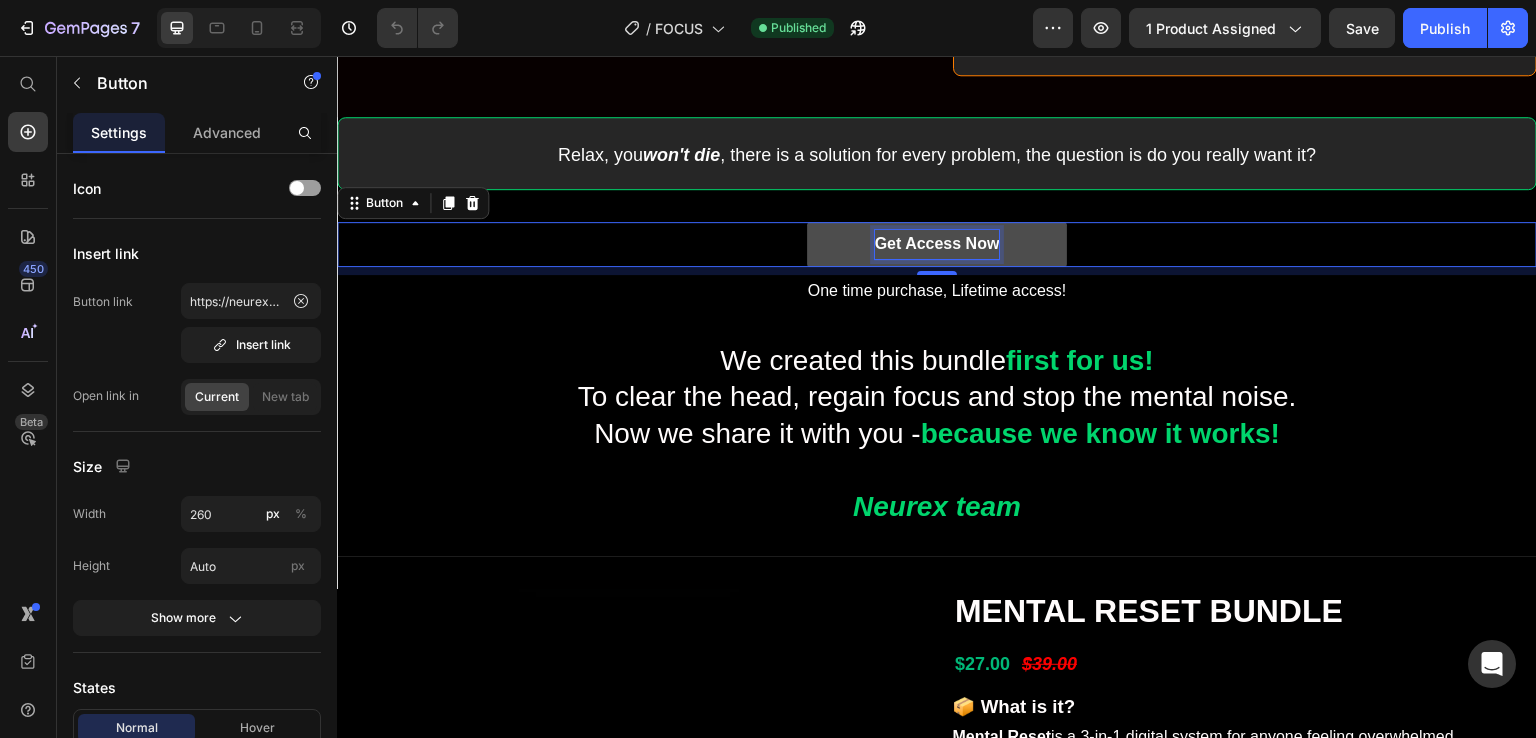 click on "Get Access Now" at bounding box center [937, 244] 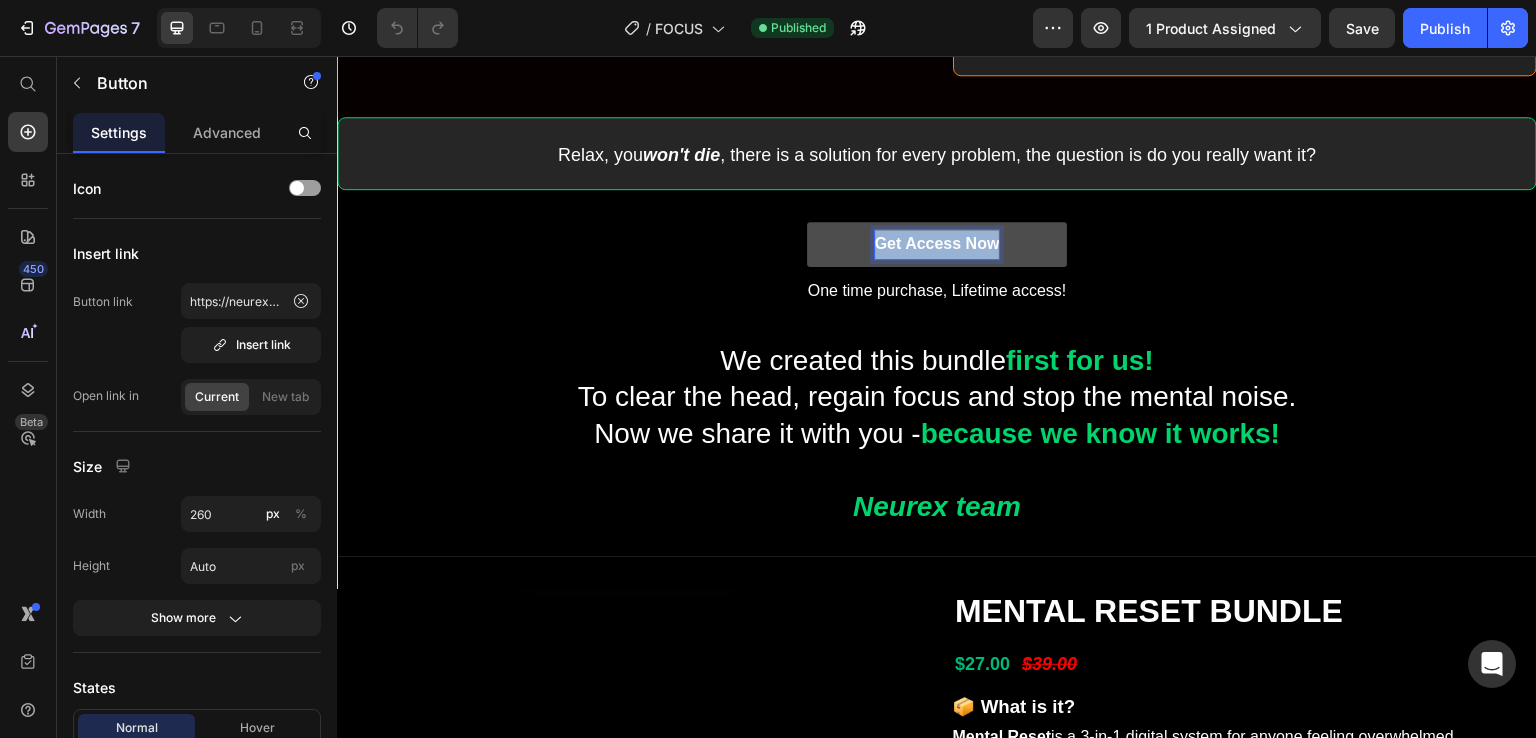 click on "Get Access Now" at bounding box center [937, 244] 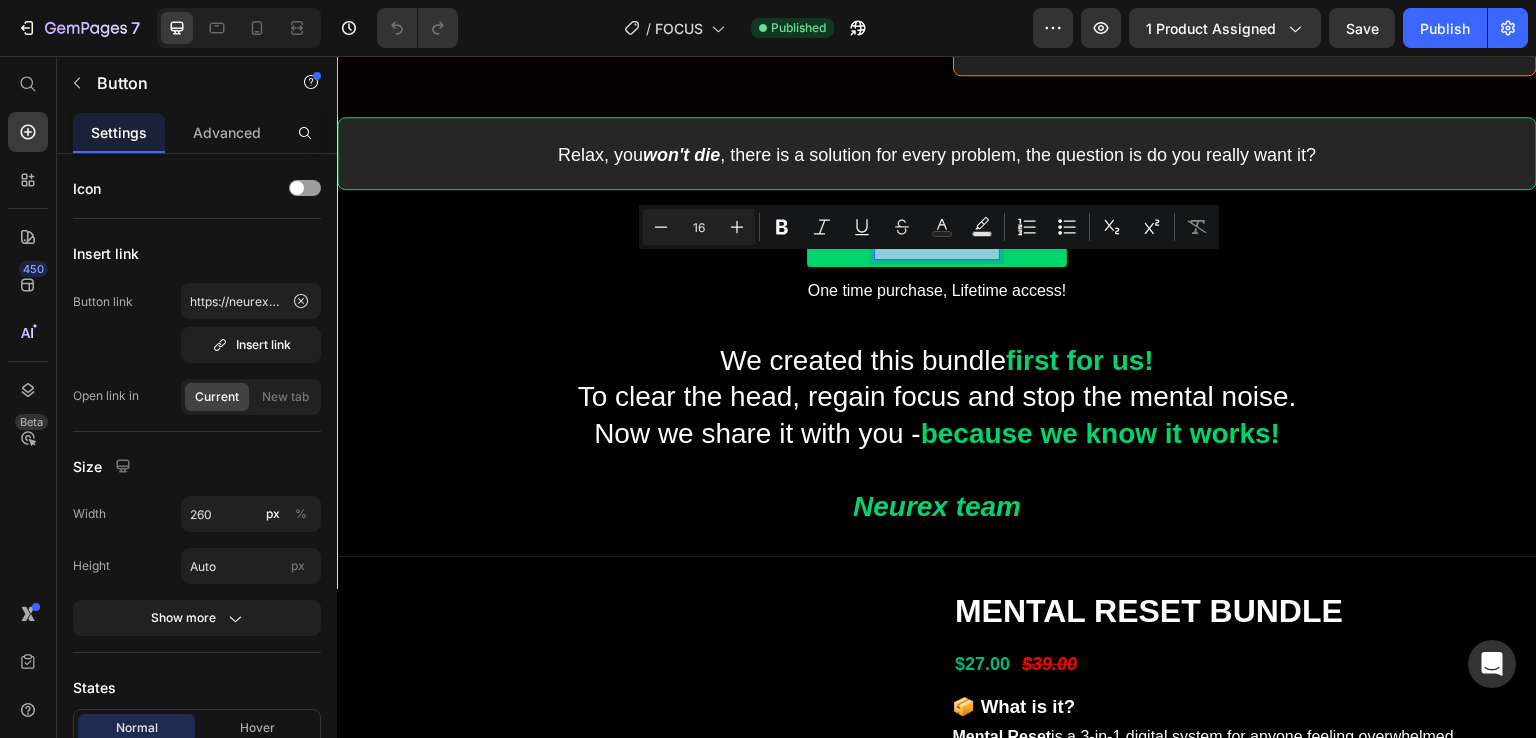 click on "Time and Focus Killer Text Block The average person checks their phone   58 times a day  ( Journal of Social Psychology ). 35%  of your waking hours  are lost to mindless scrolling — that’s  4+  years of your life  by age 60.   🧠  How this destroys productivity:   Focus Killer:  Every notification  resets your brain’s "flow state"  — it takes  23 minutes  to regain deep concentration ( University of California ).   Time Thief:  Scrolling fragments your day into  unrecoverable micro-slots  — you feel "busy" but accomplish nothing. Text Block Row Row Stress  Text Block The World Health Organization warns: 75%  of people now suffer toxic stress  — and it’s not just "pressure." It’s:   1 .  Shrinking your brain’s decision-making center  (prefrontal cortex). 2. Turning your memory into  Swiss cheese  (hippocampus damage). 3. Preparing your body for  heart disease ,  diabetes , and burnout.   LIFE !   How Stress Damages Your Body?    1. Brain 🧠 Kills focus Destroys memory    and  ." at bounding box center (937, -512) 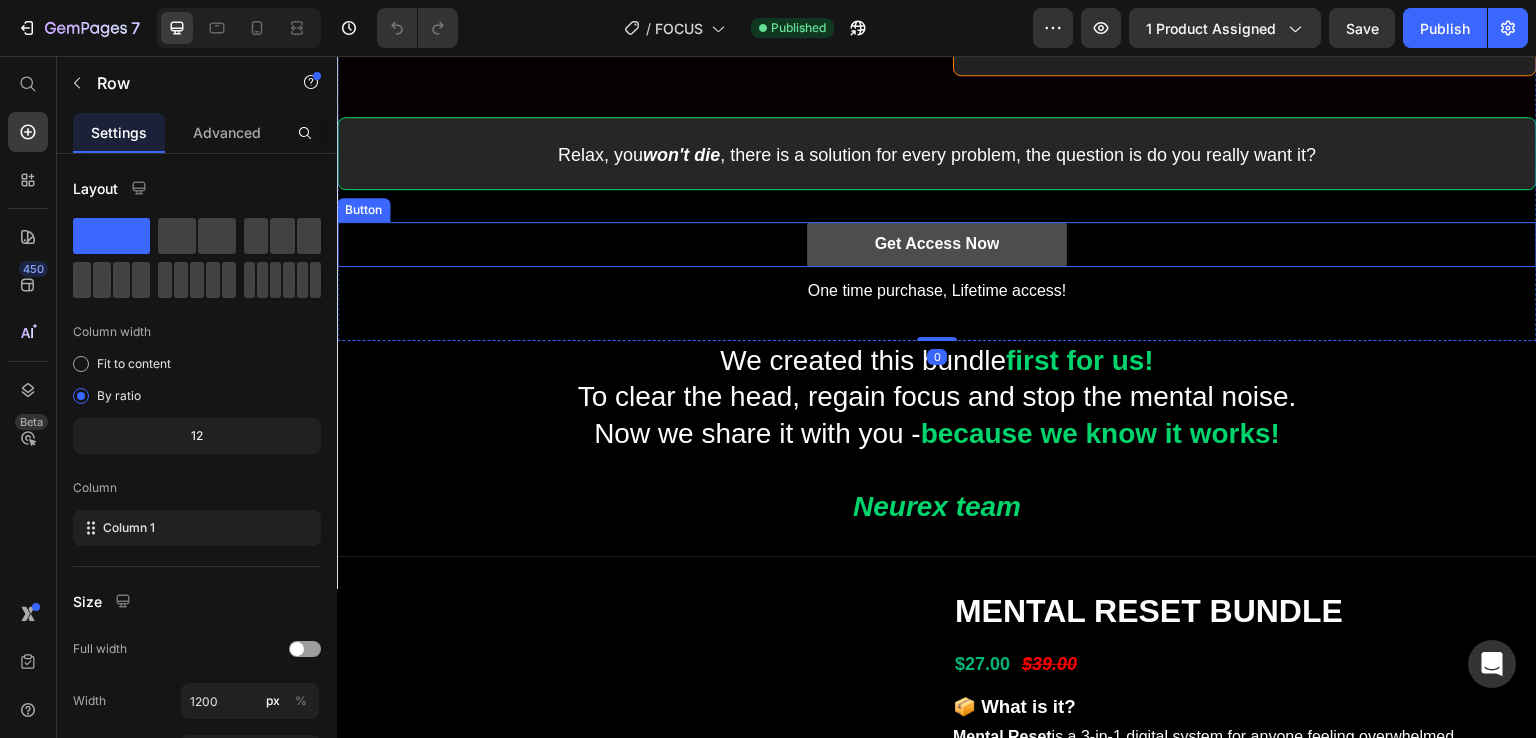 click on "Get Access Now" at bounding box center (937, 244) 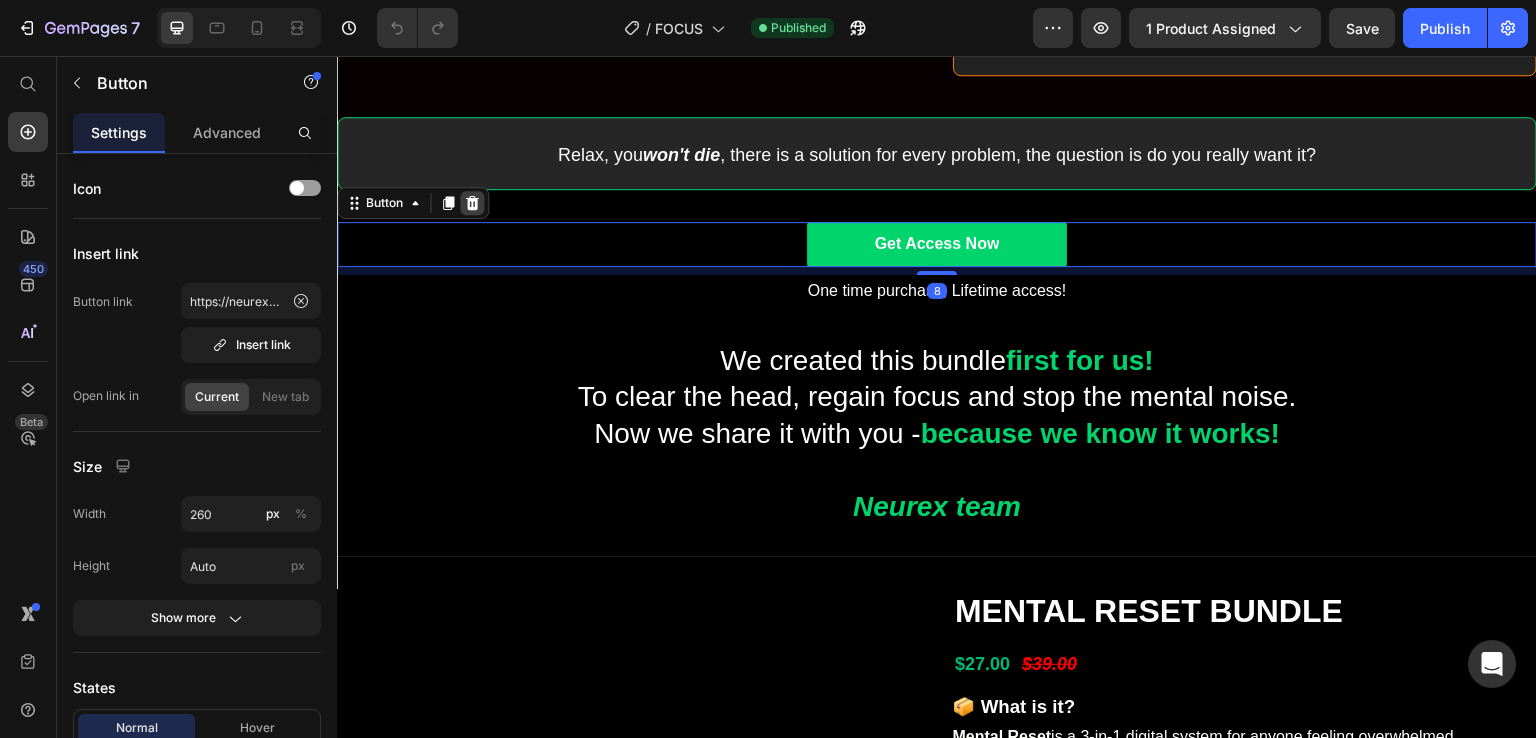 click 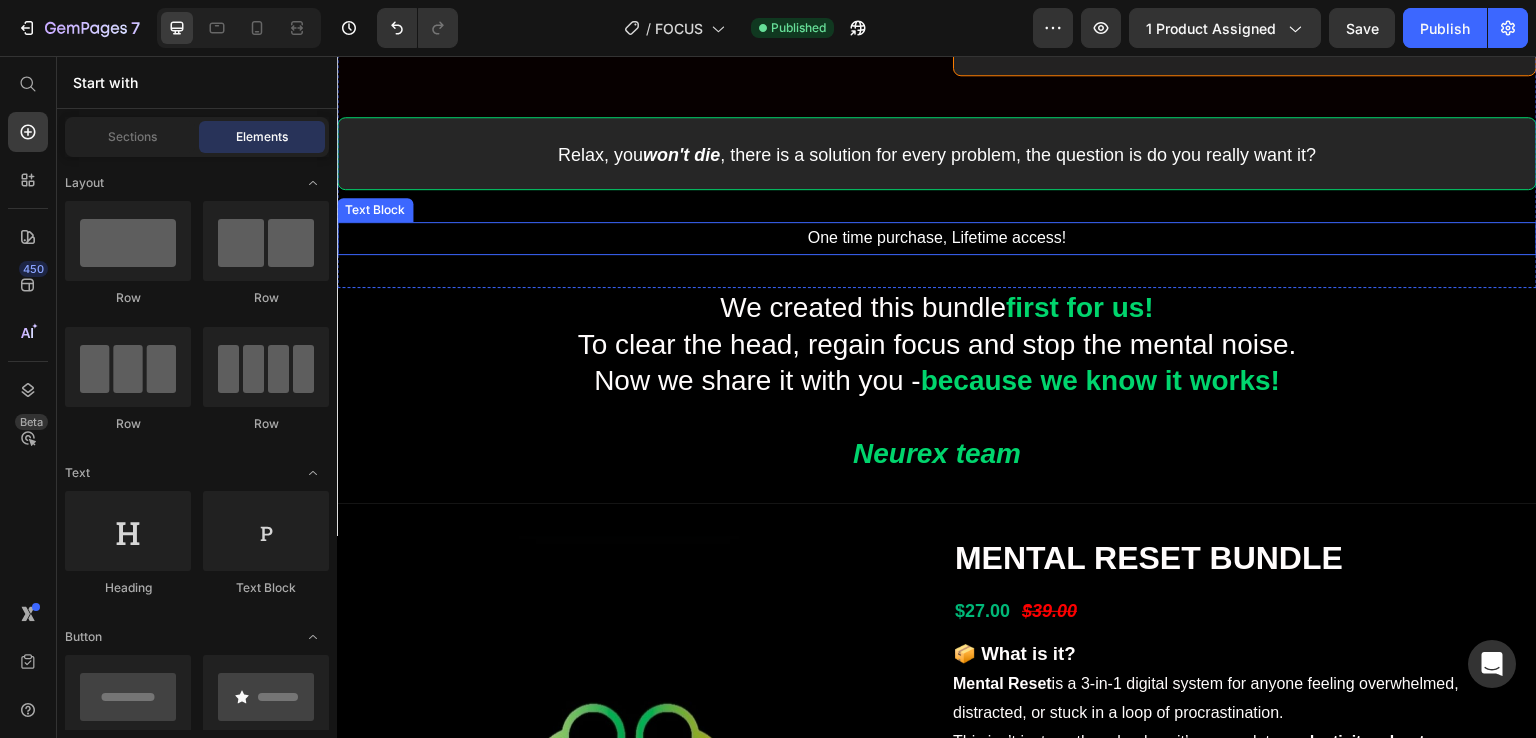 click on "One time purchase, Lifetime access!" at bounding box center (937, 238) 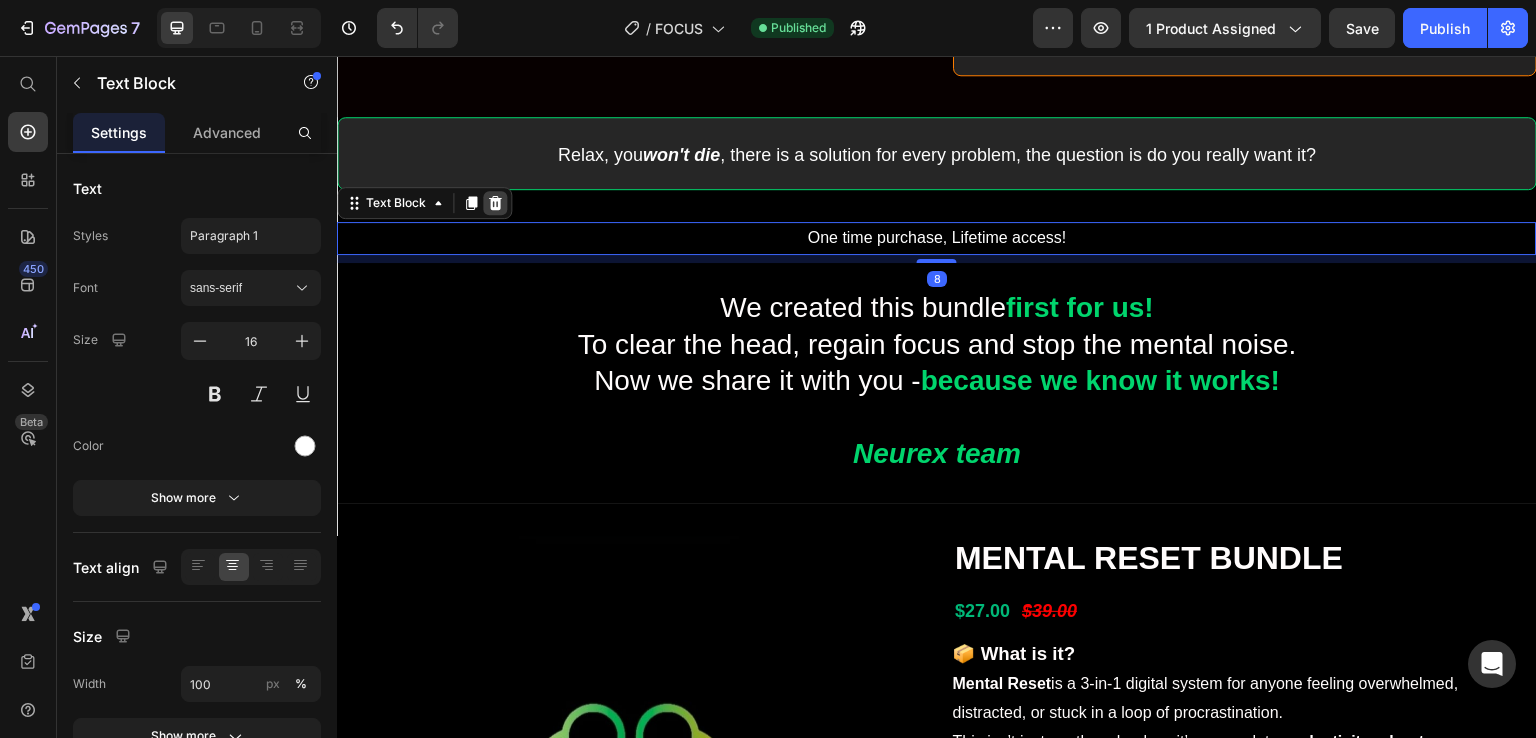 click 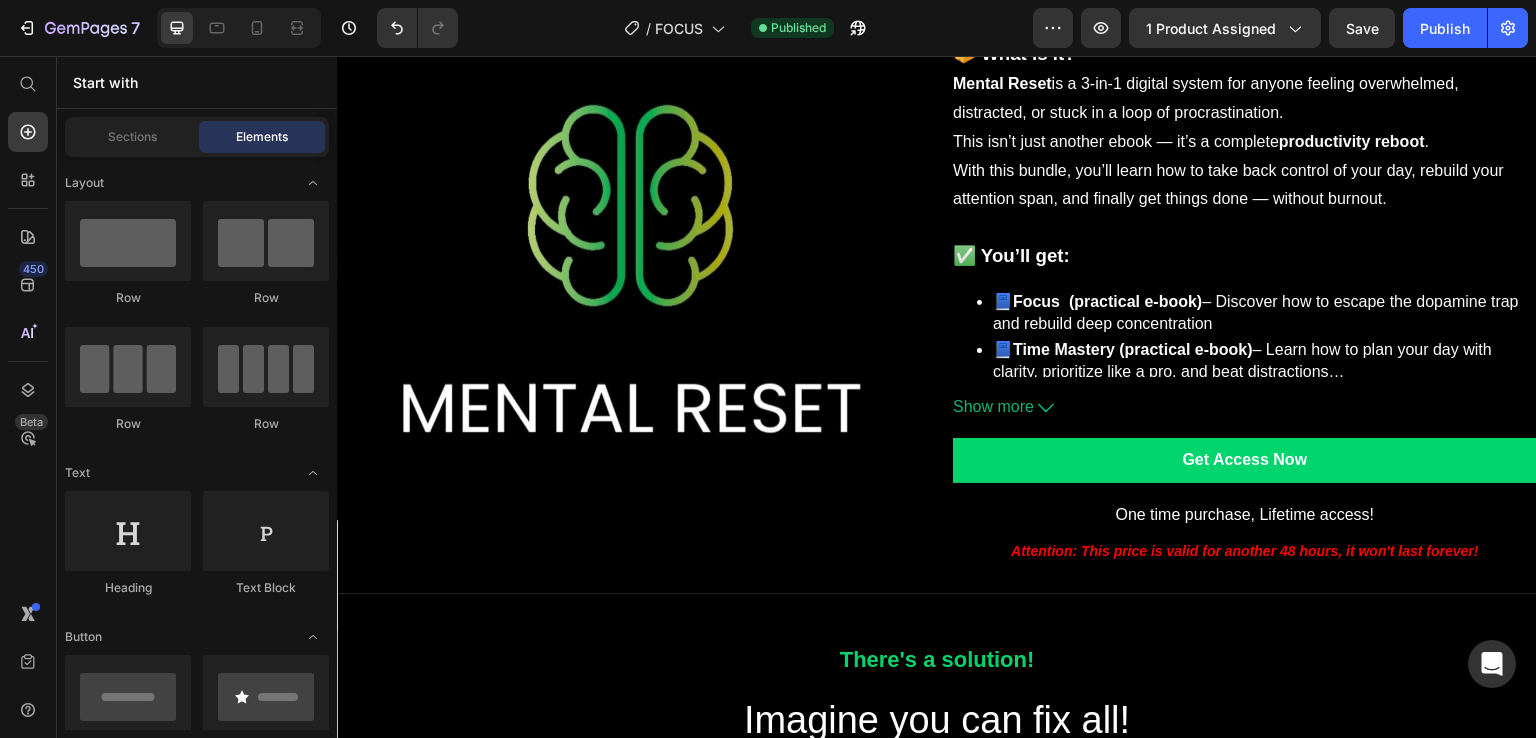 scroll, scrollTop: 2680, scrollLeft: 0, axis: vertical 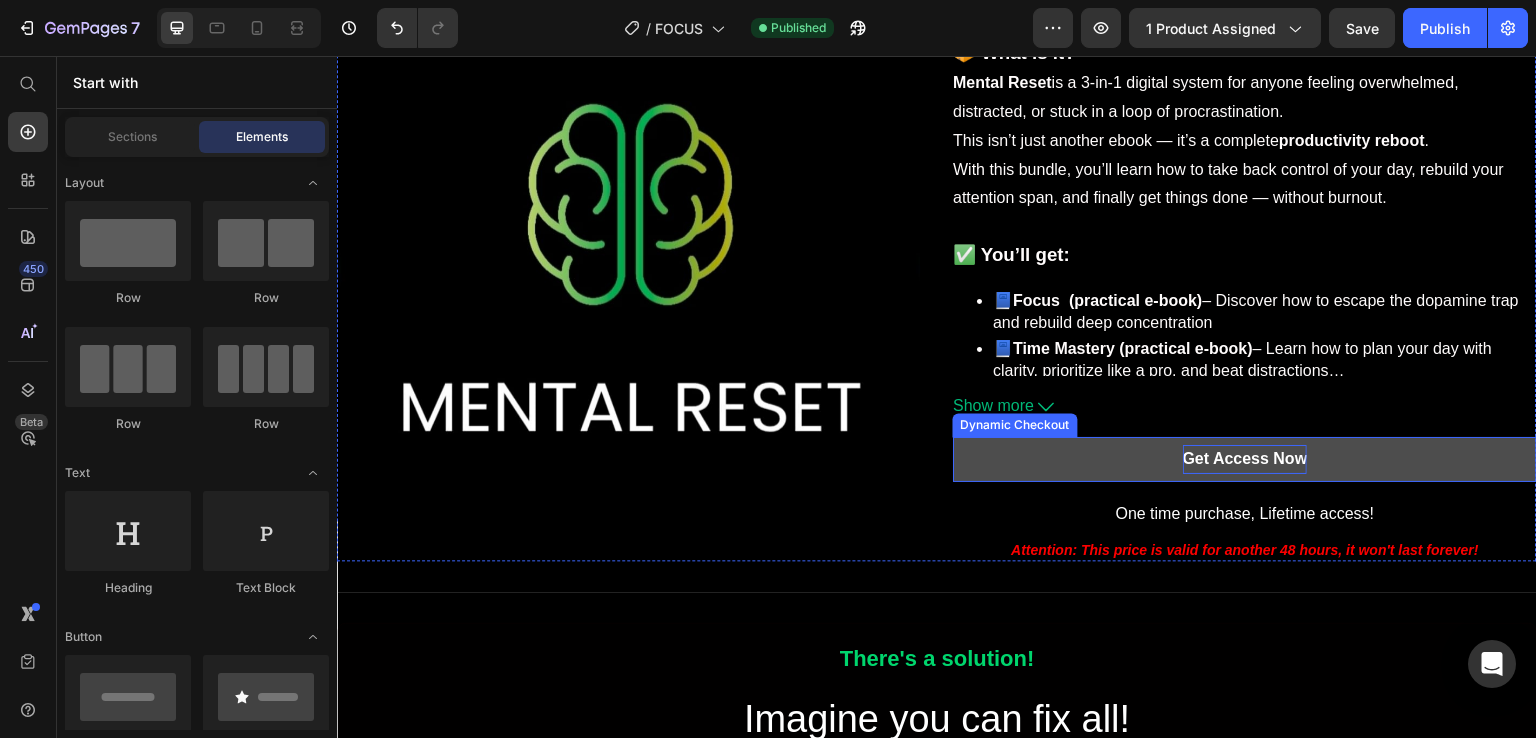 click on "Get Access Now" at bounding box center (1245, 459) 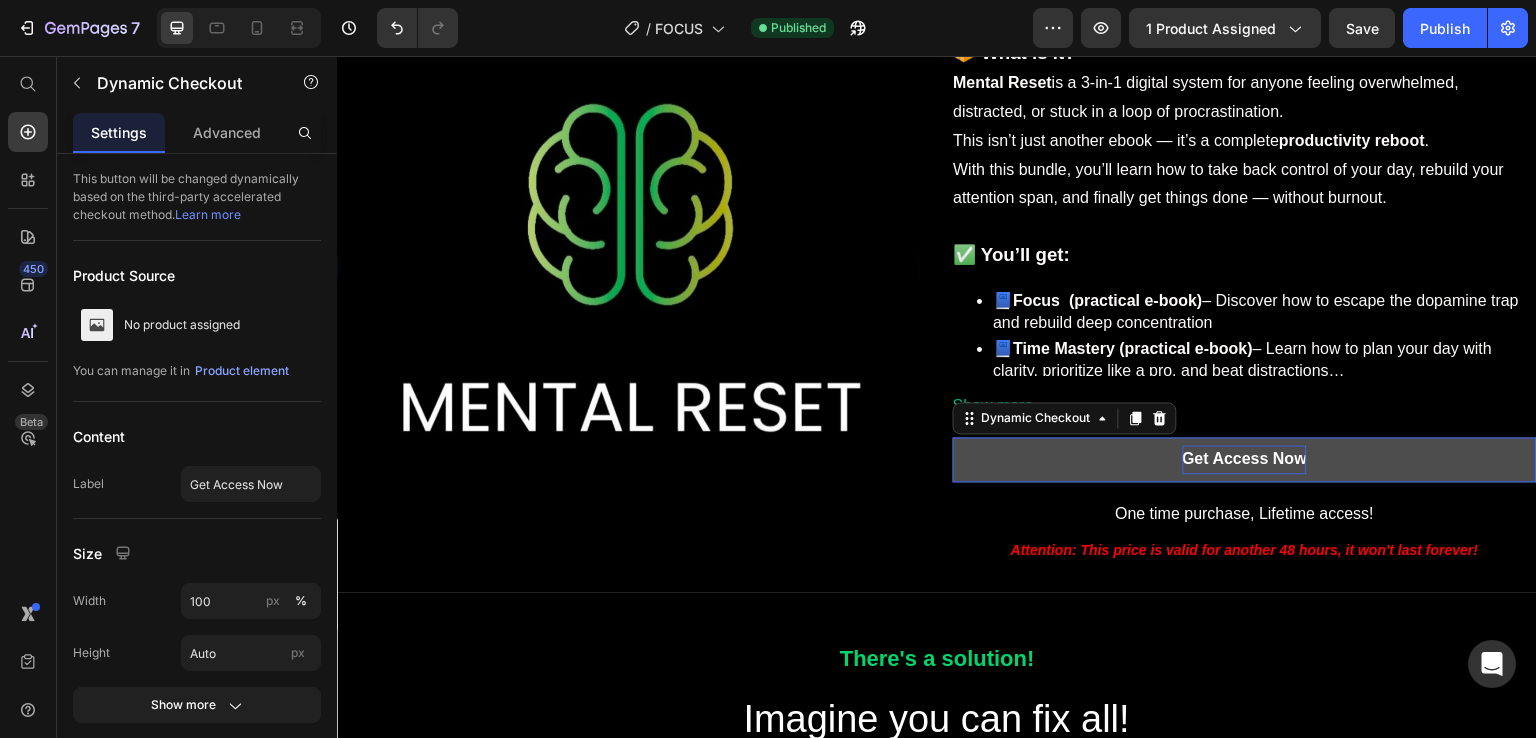 click on "Get Access Now" at bounding box center (1245, 459) 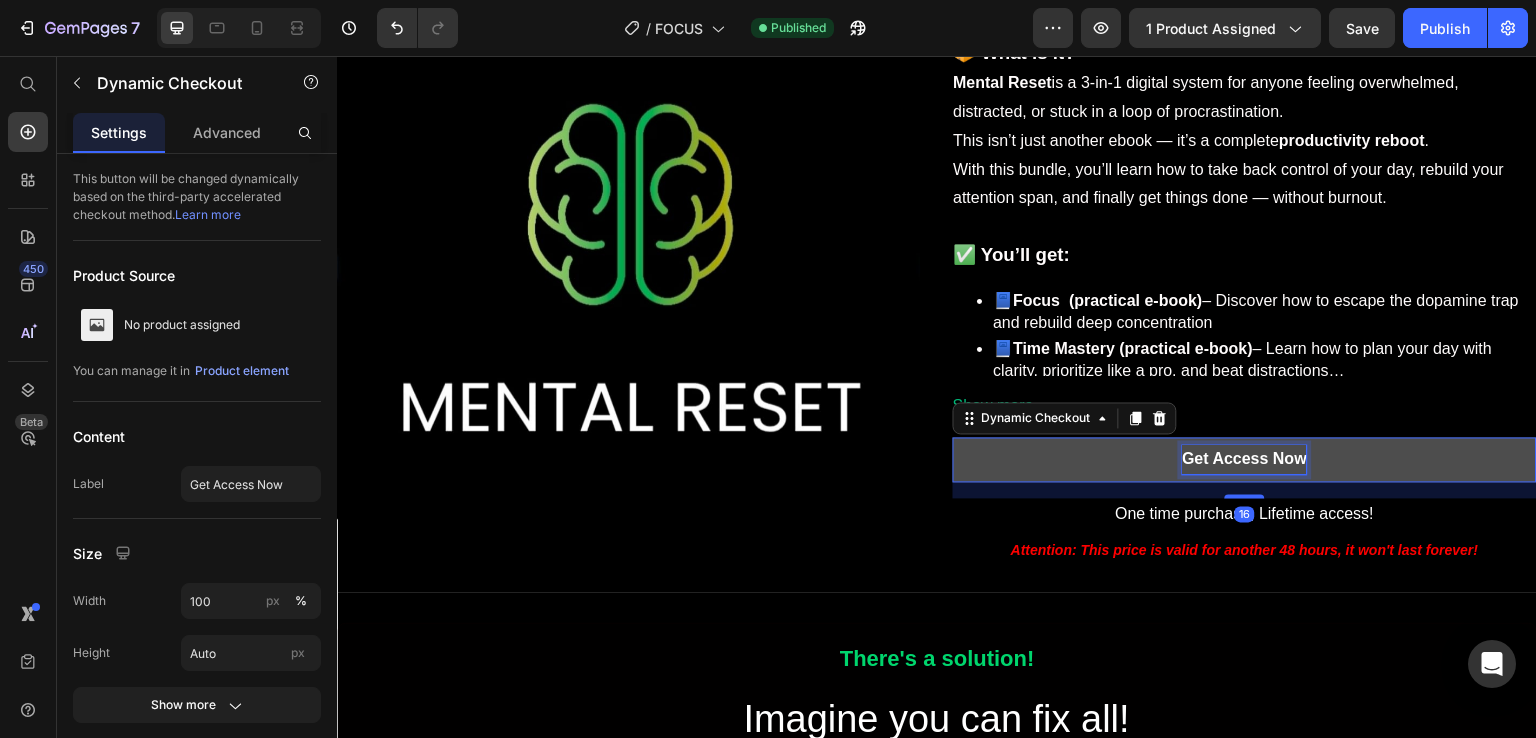 click on "Get Access Now" at bounding box center [1245, 459] 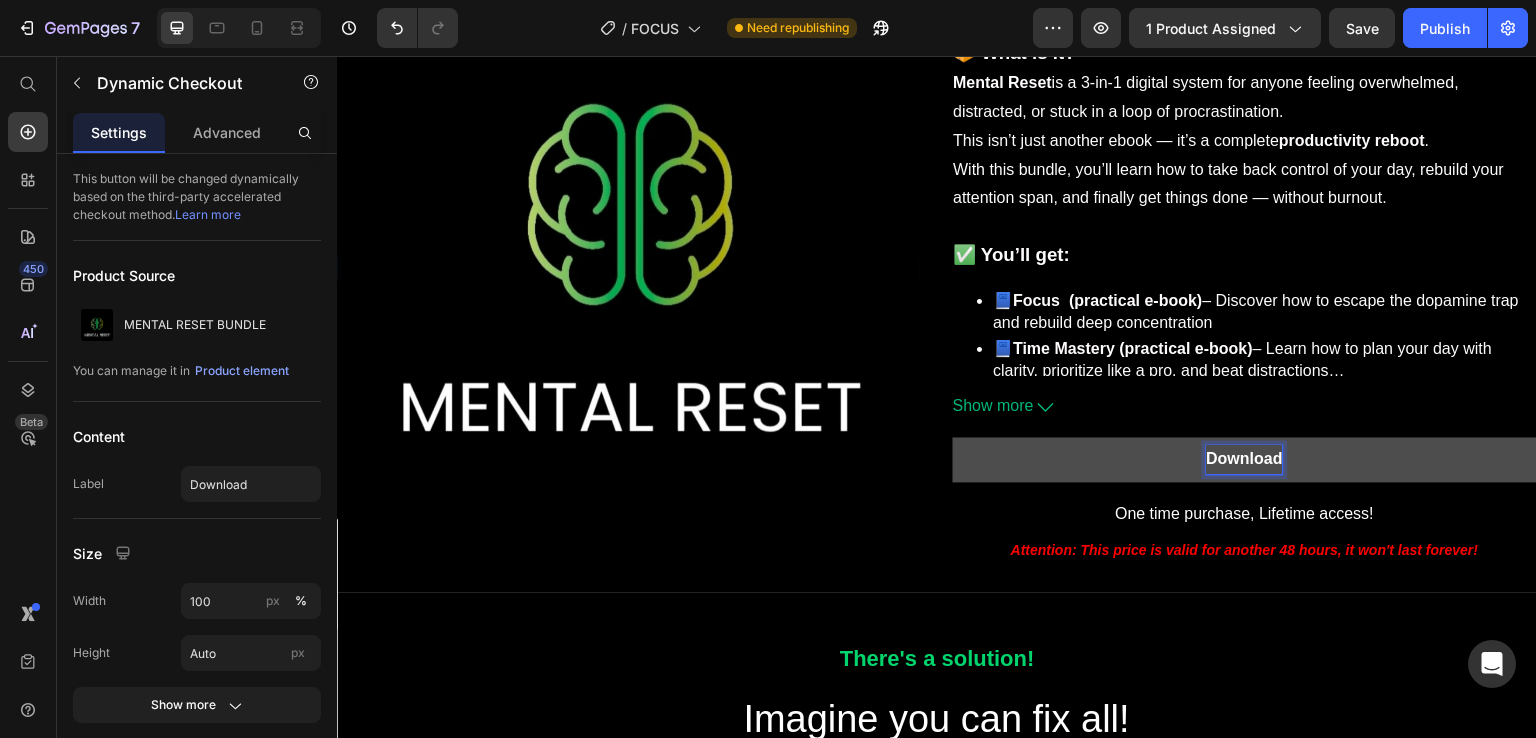 click on "Download" at bounding box center [1245, 459] 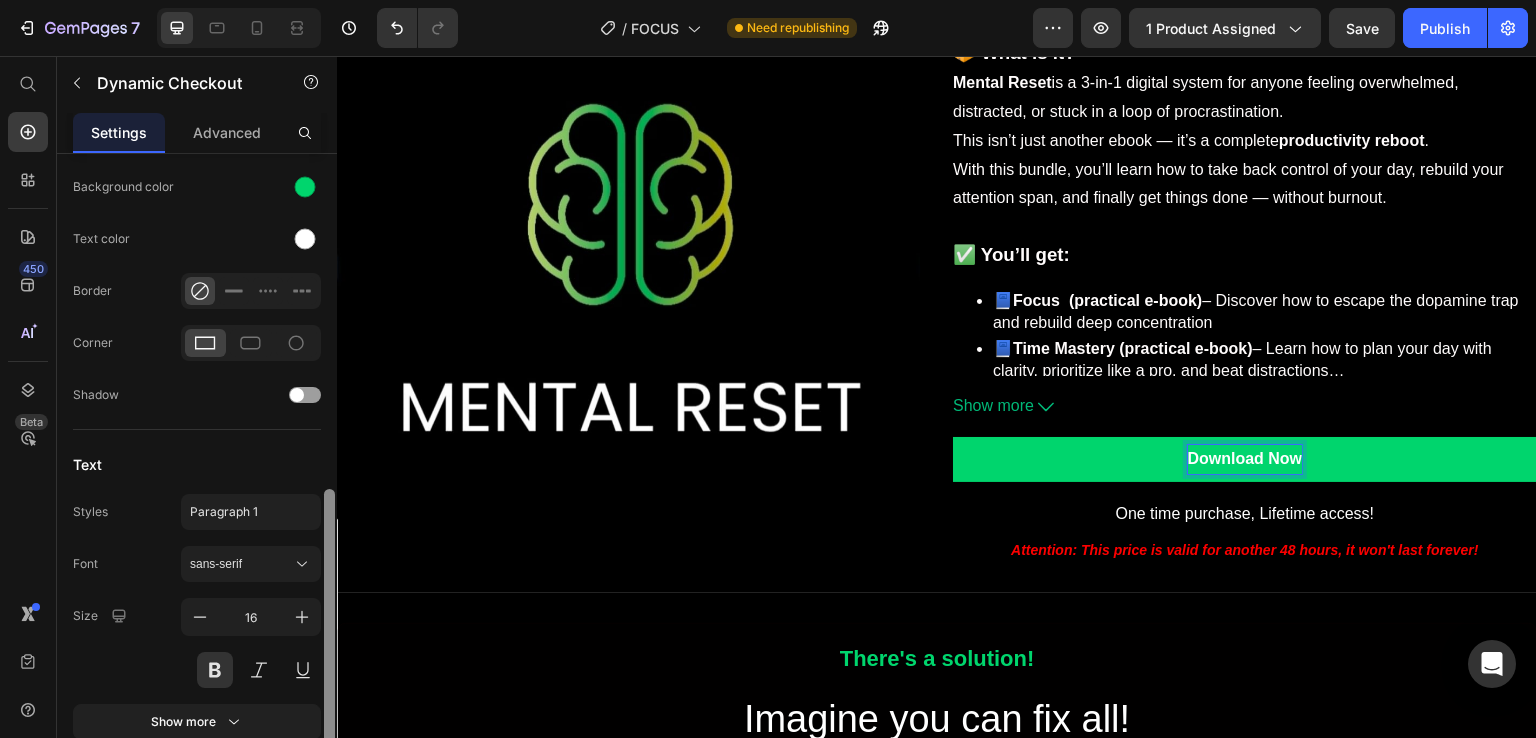 scroll, scrollTop: 699, scrollLeft: 0, axis: vertical 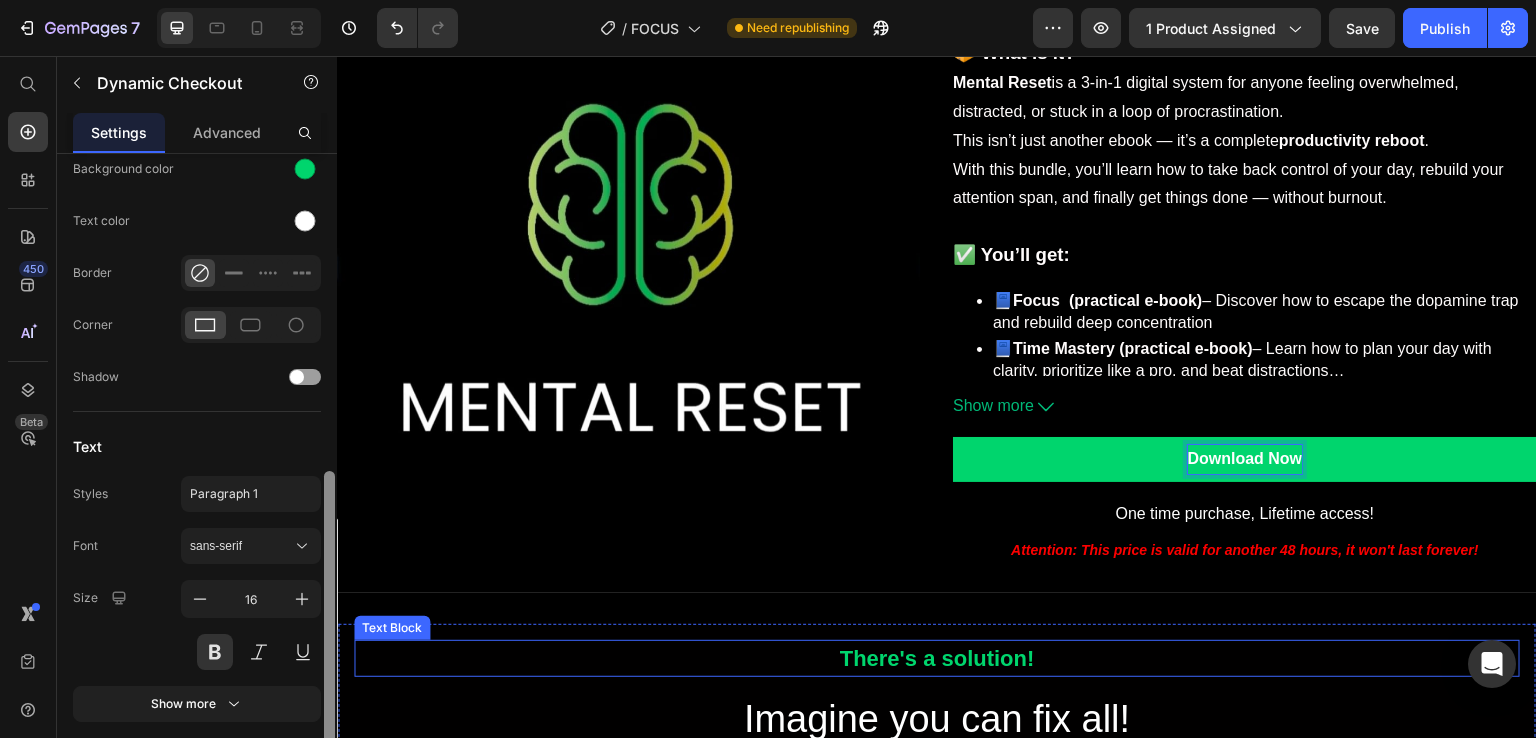drag, startPoint x: 667, startPoint y: 397, endPoint x: 354, endPoint y: 671, distance: 415.9868 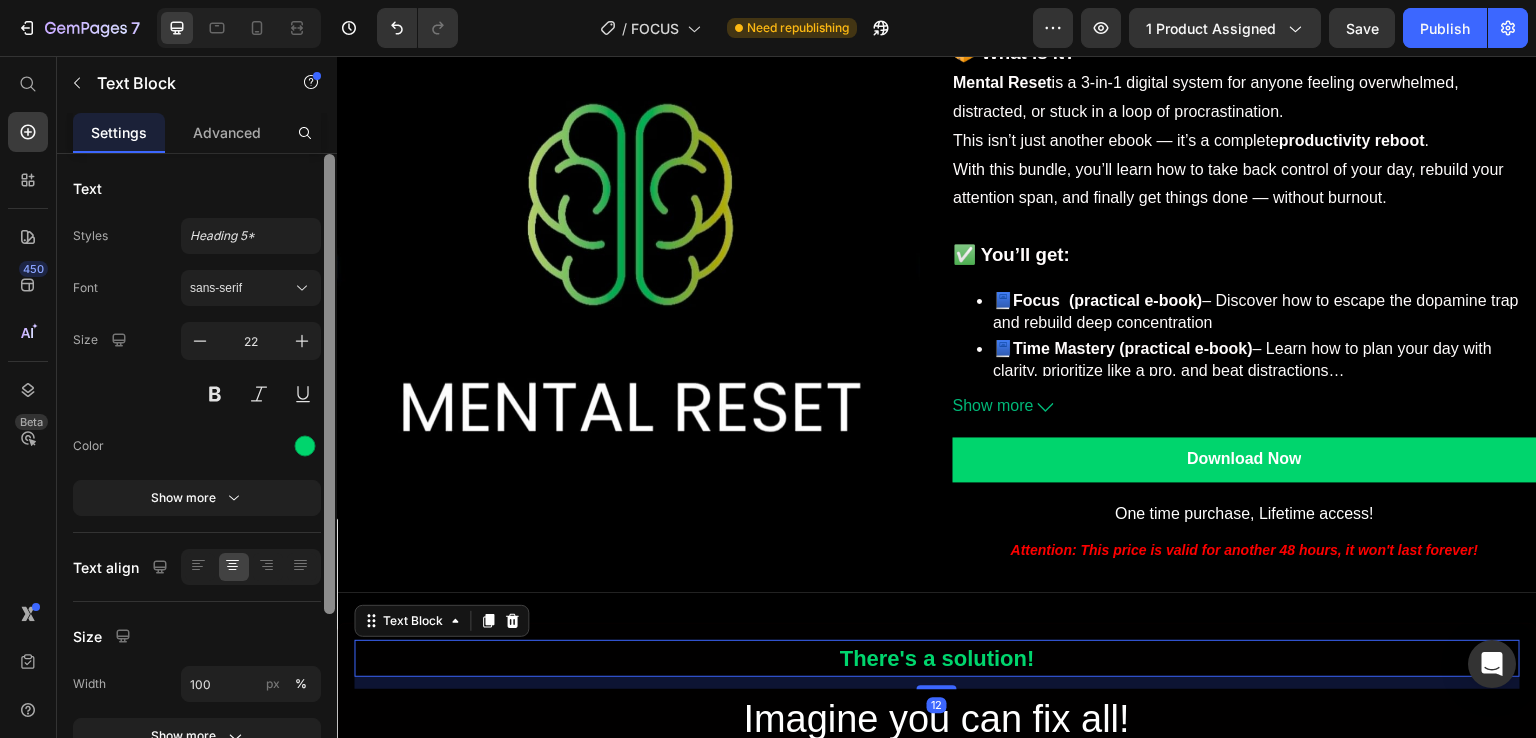 scroll, scrollTop: 252, scrollLeft: 0, axis: vertical 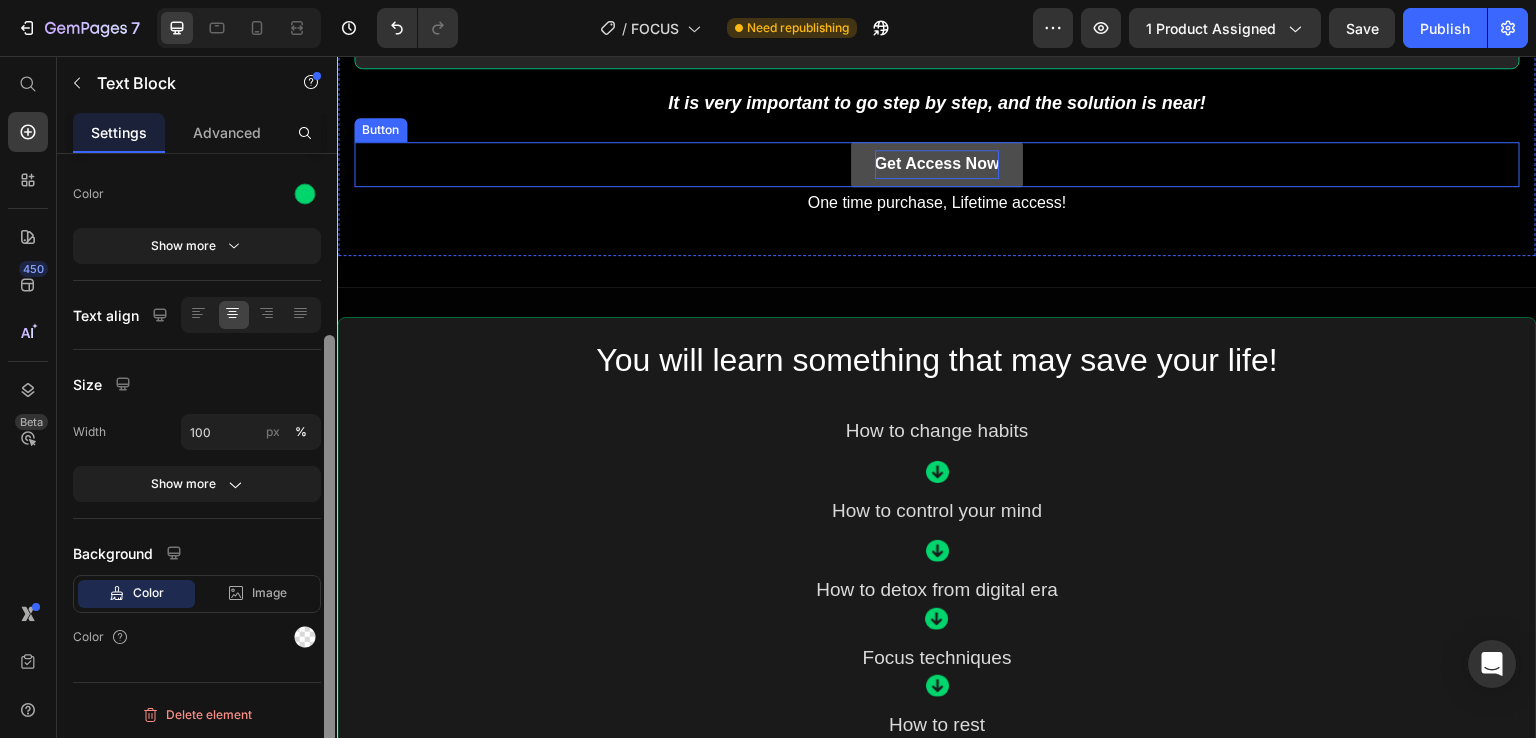 click on "Get Access Now" at bounding box center (937, 163) 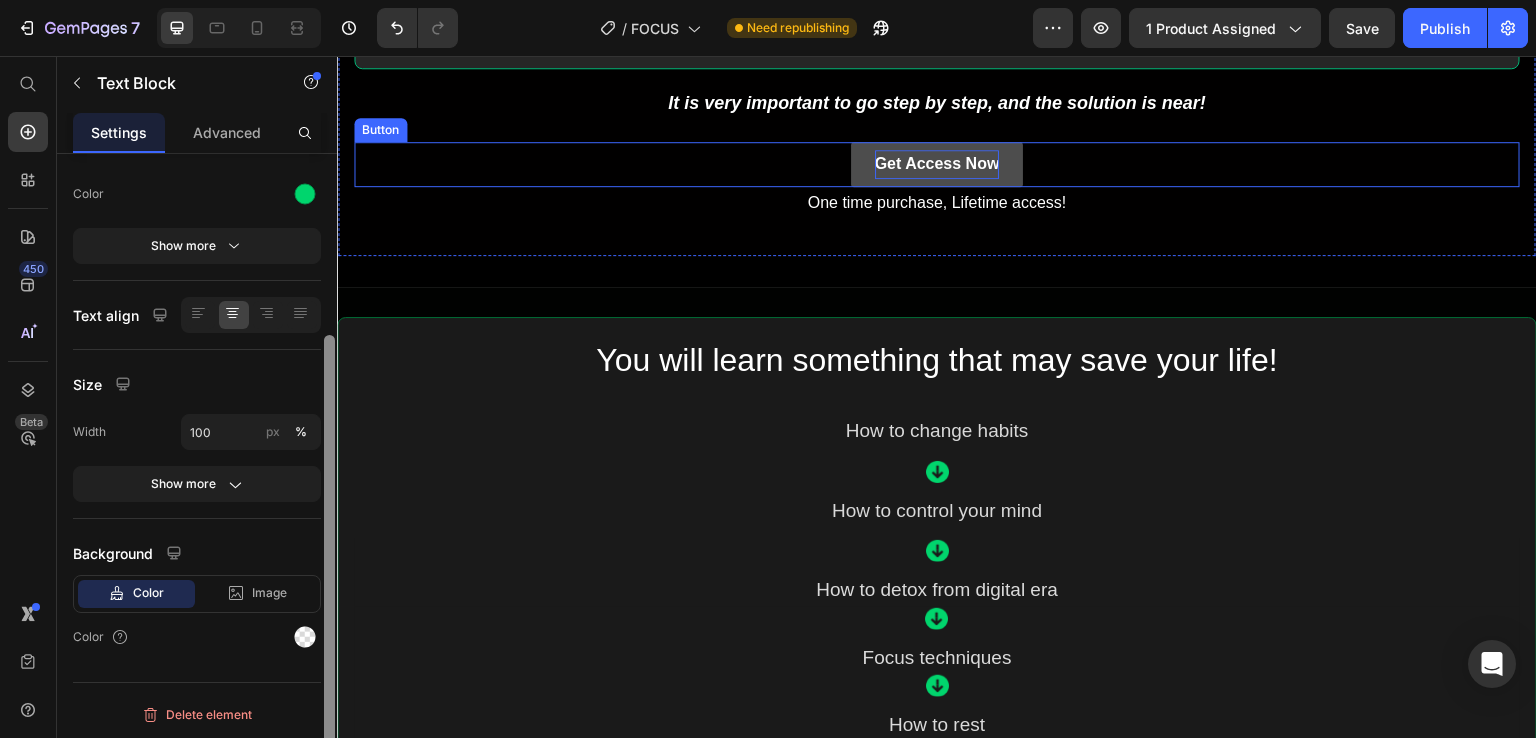 click on "Get Access Now" at bounding box center [937, 163] 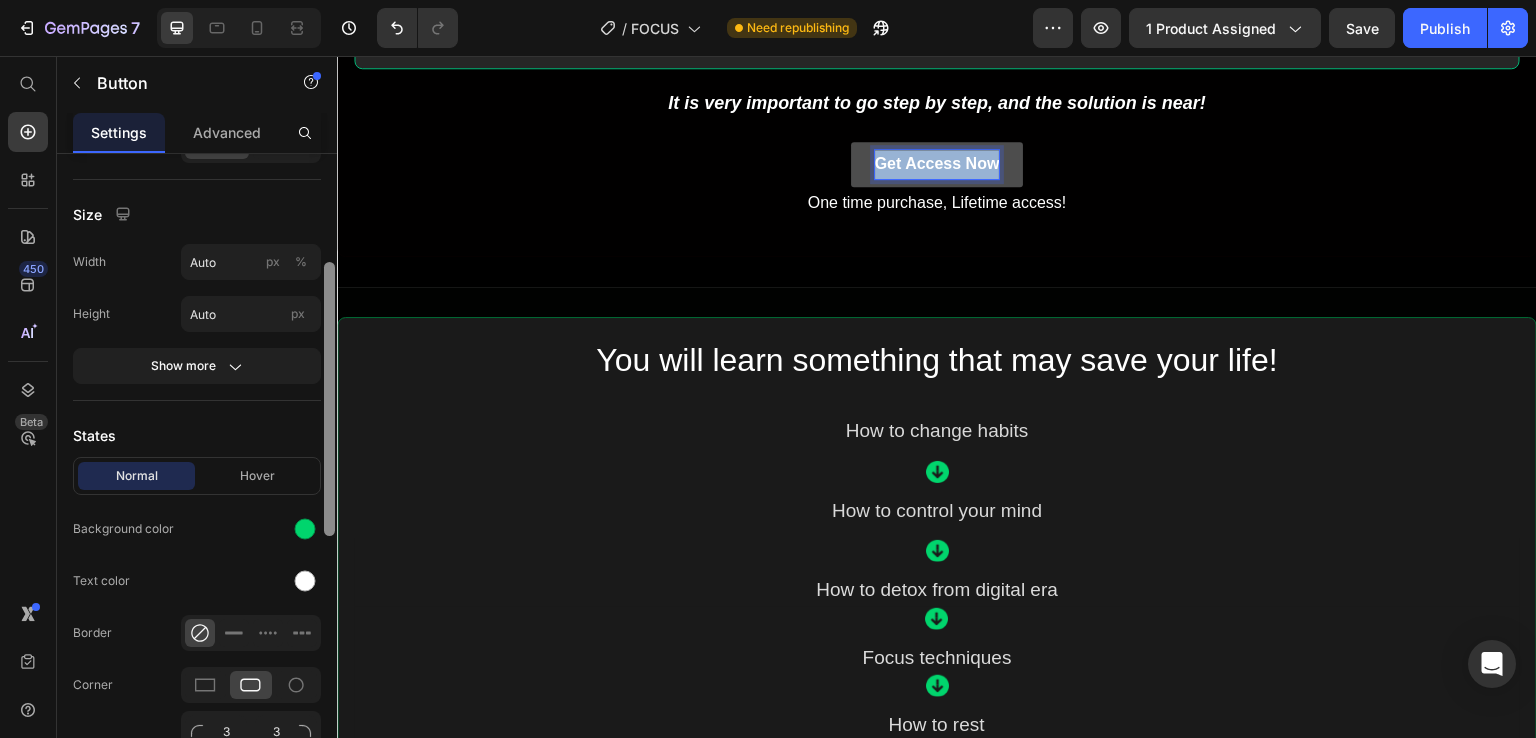 scroll, scrollTop: 0, scrollLeft: 0, axis: both 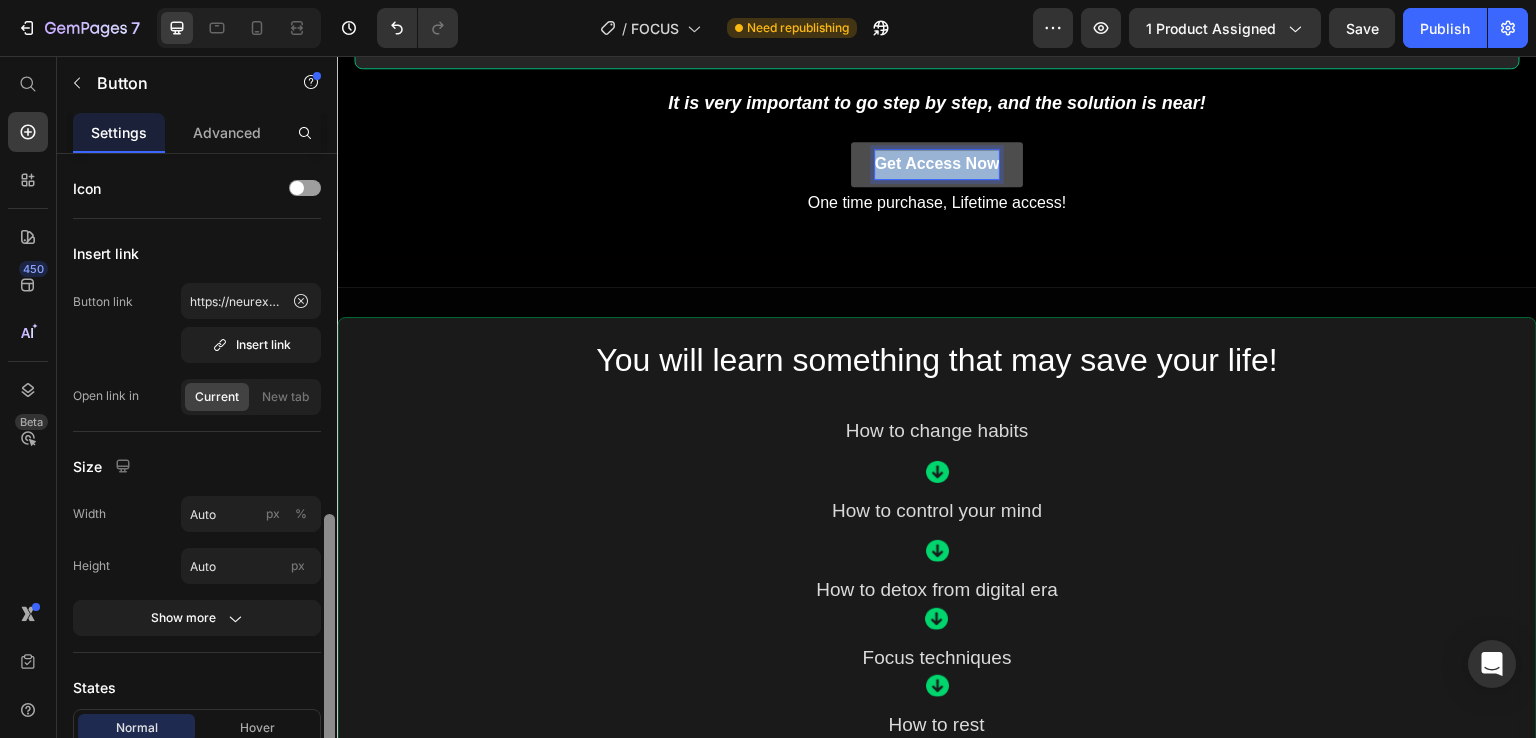 click on "Get Access Now" at bounding box center [937, 163] 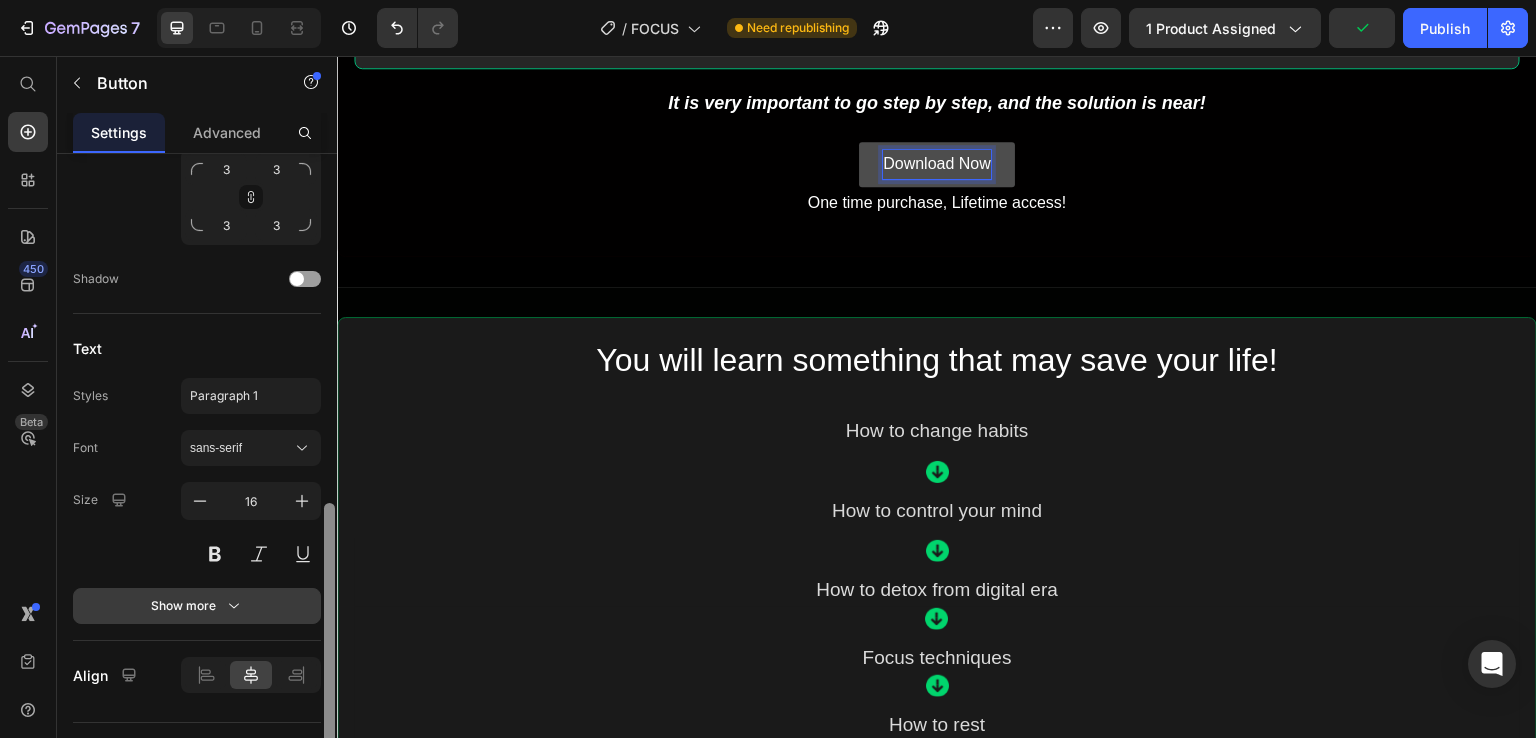 scroll, scrollTop: 824, scrollLeft: 0, axis: vertical 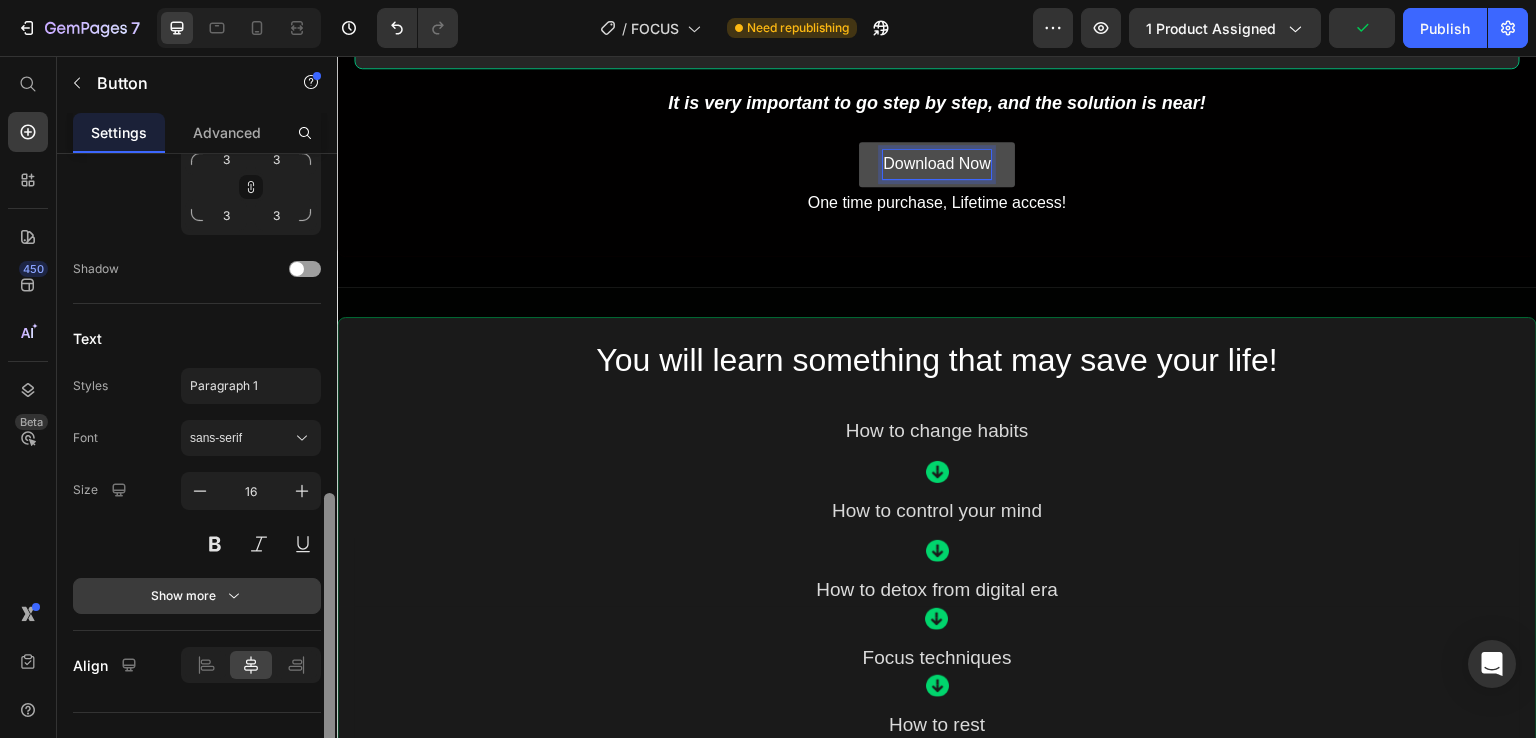 drag, startPoint x: 331, startPoint y: 239, endPoint x: 313, endPoint y: 593, distance: 354.45734 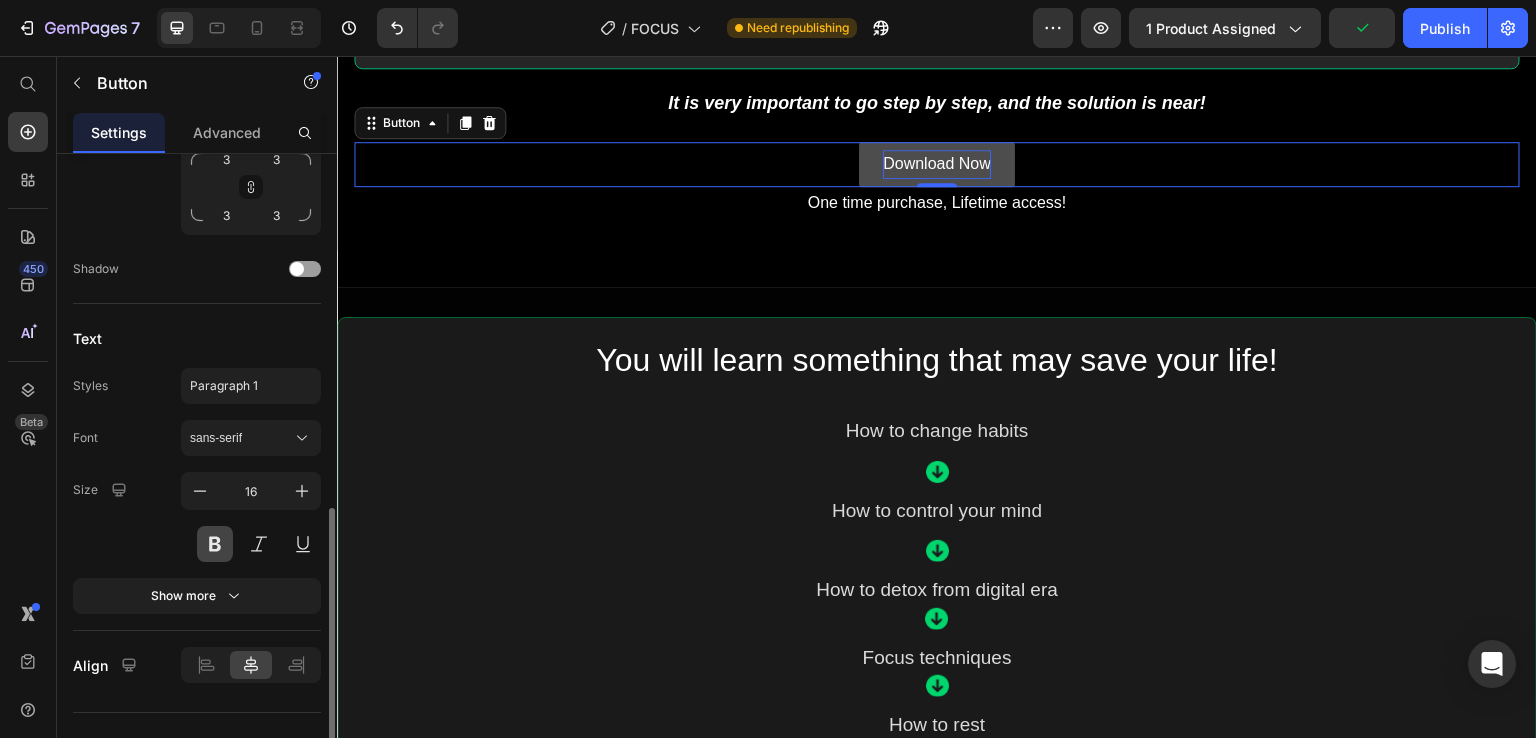 click at bounding box center [215, 544] 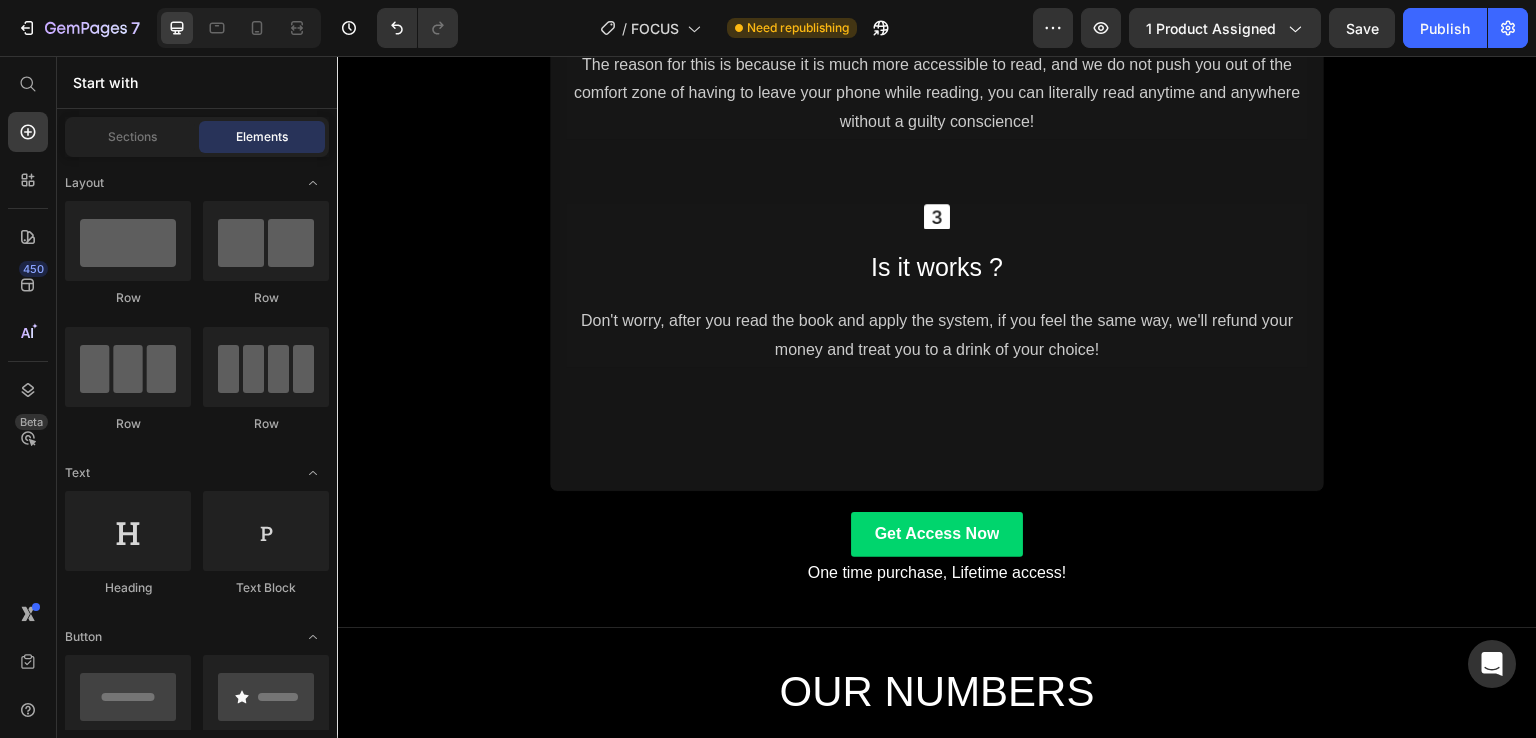 scroll, scrollTop: 6196, scrollLeft: 0, axis: vertical 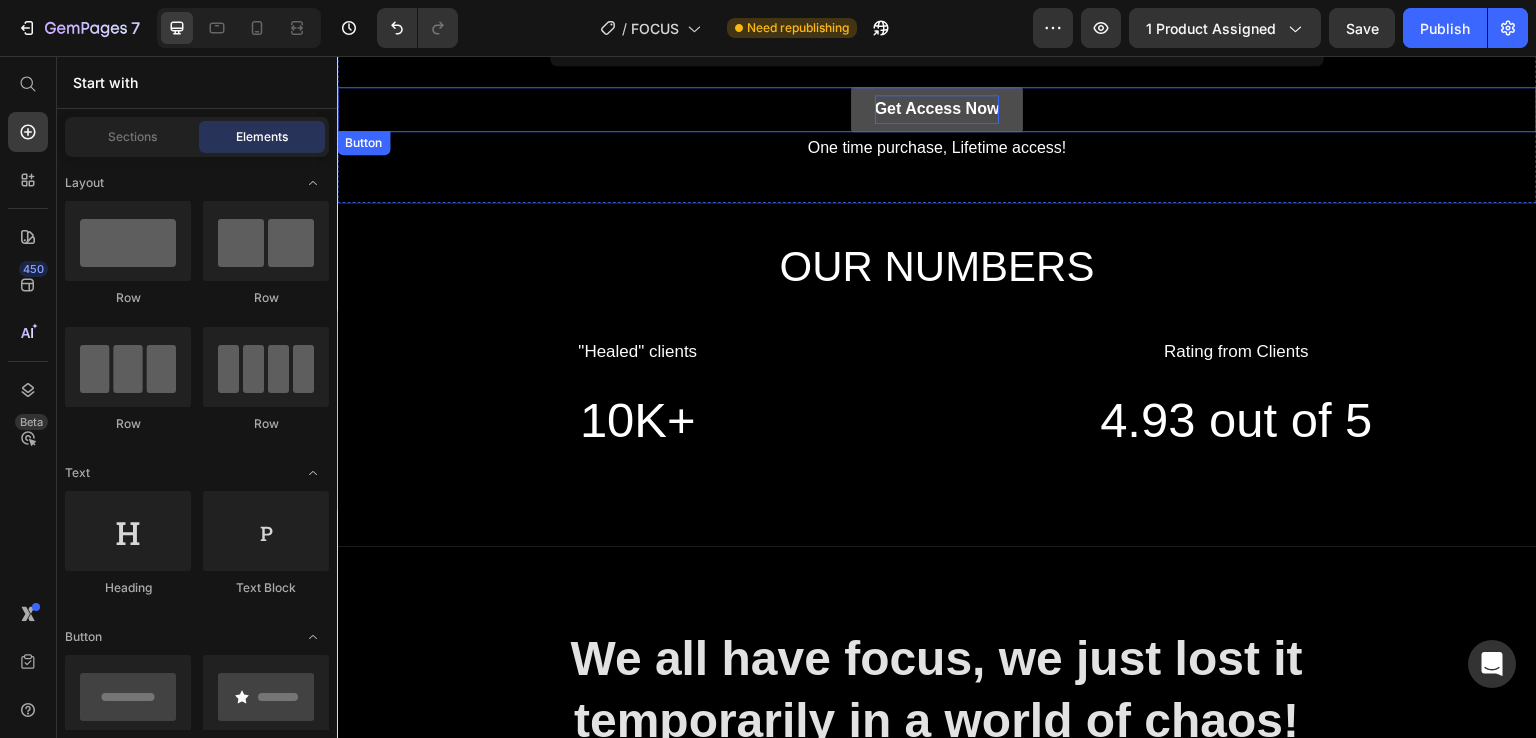 click on "Get Access Now" at bounding box center [937, 108] 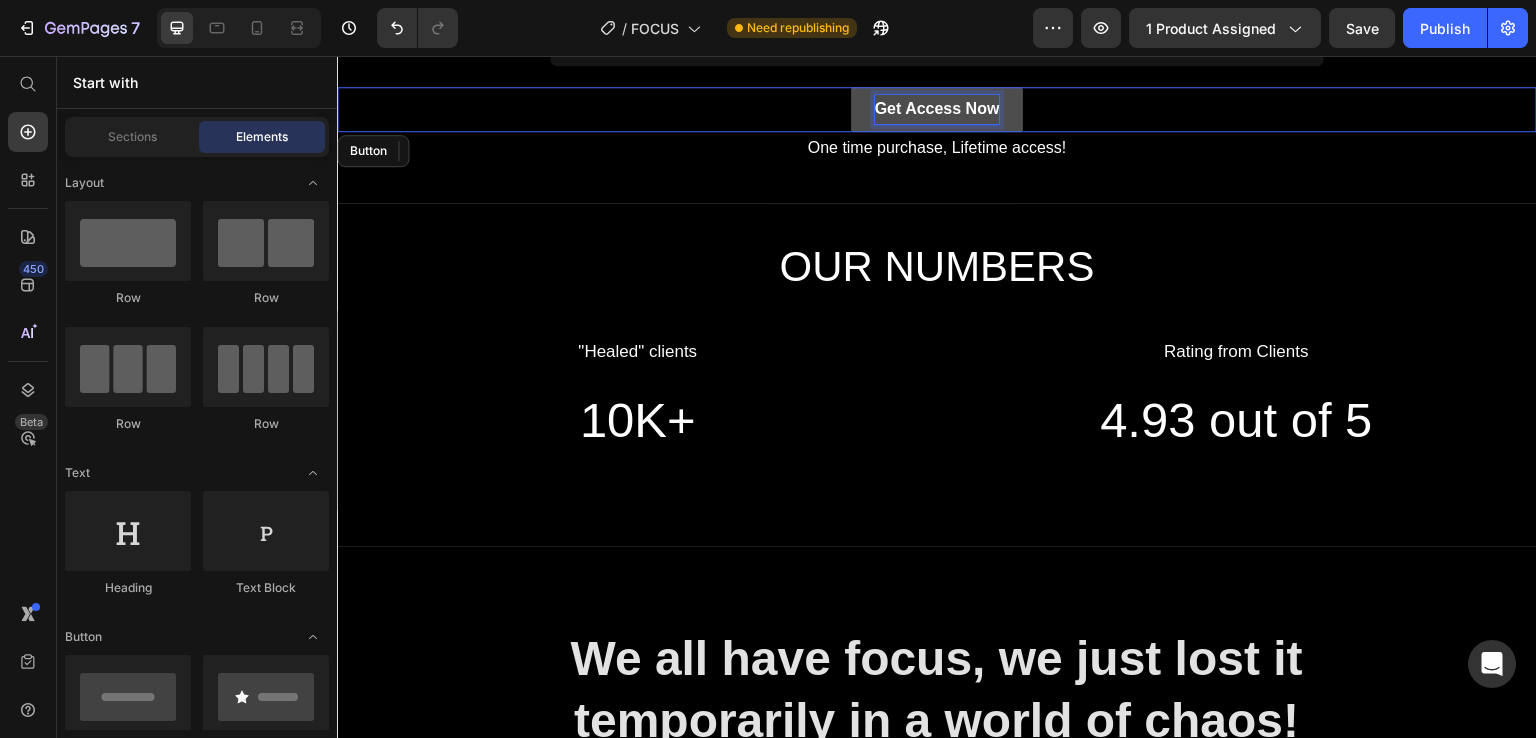 click on "Get Access Now" at bounding box center (937, 108) 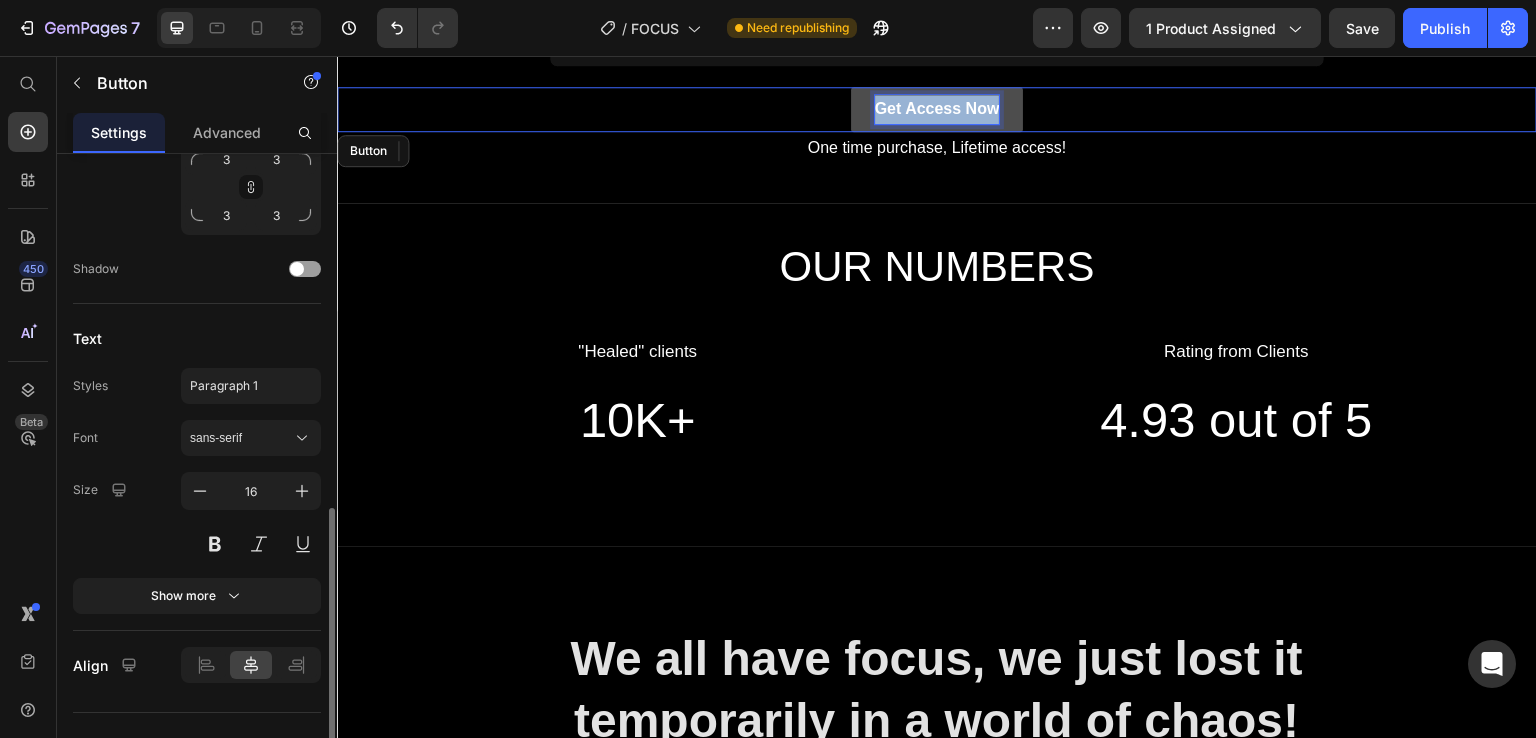 click on "Get Access Now" at bounding box center (937, 108) 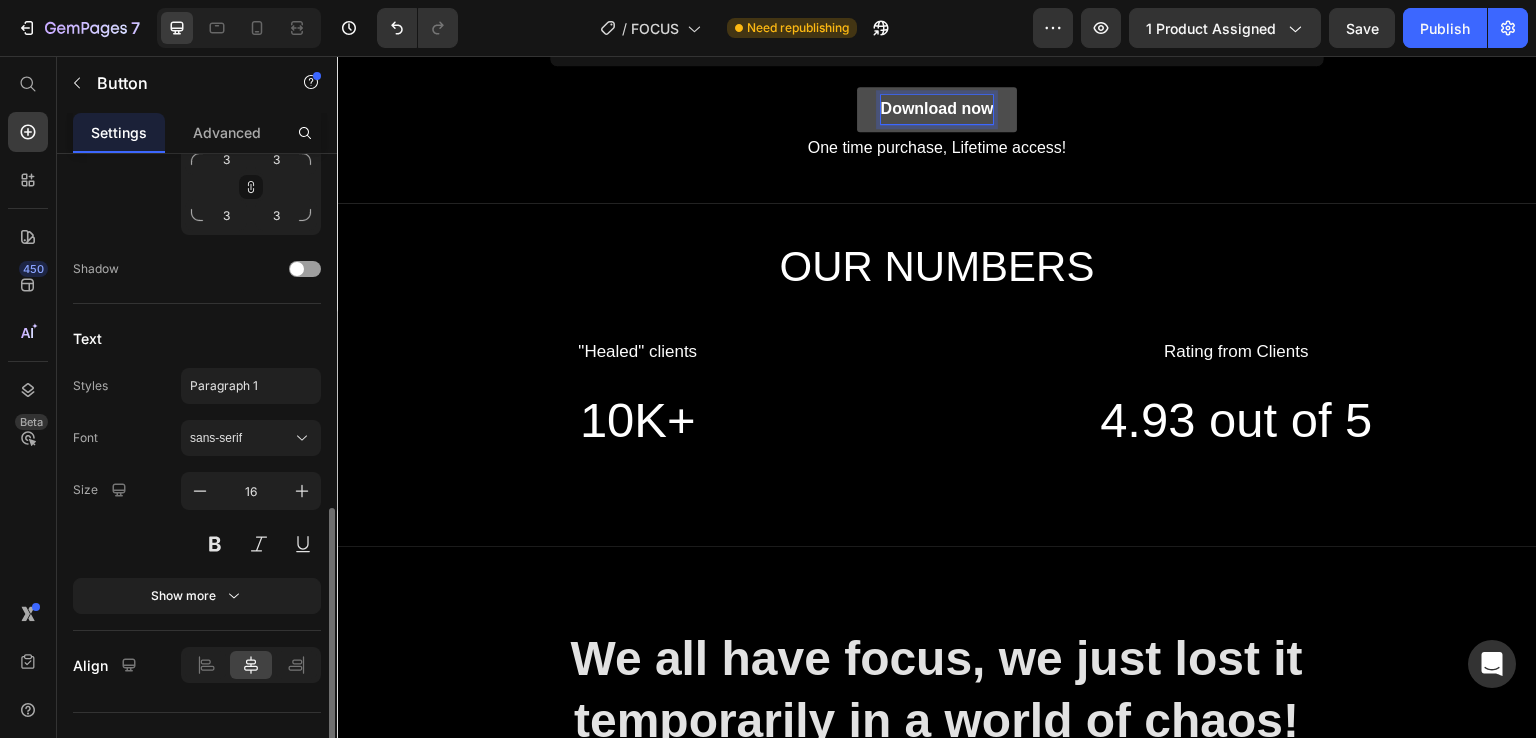 click on "Download now Button   0" at bounding box center [937, 109] 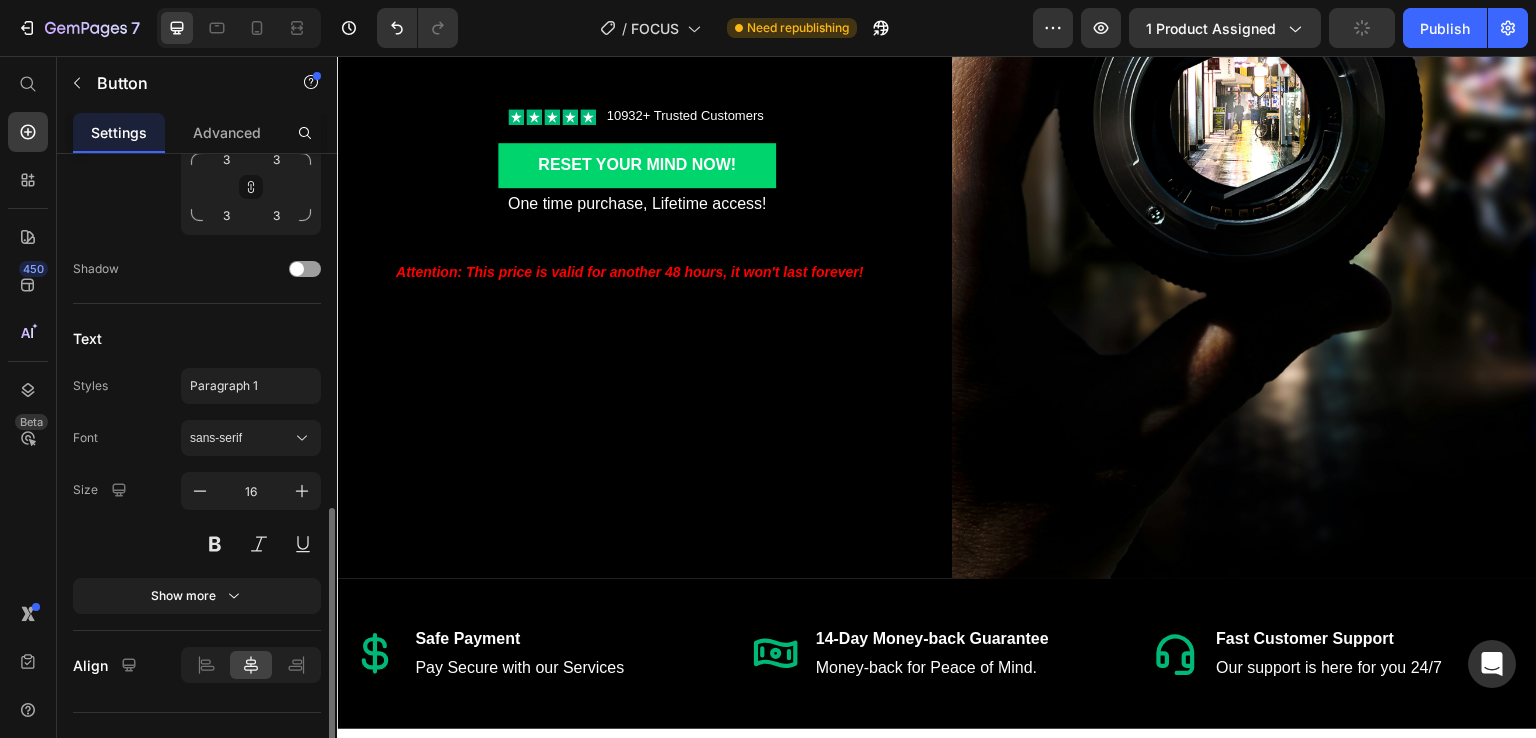 scroll, scrollTop: 8076, scrollLeft: 0, axis: vertical 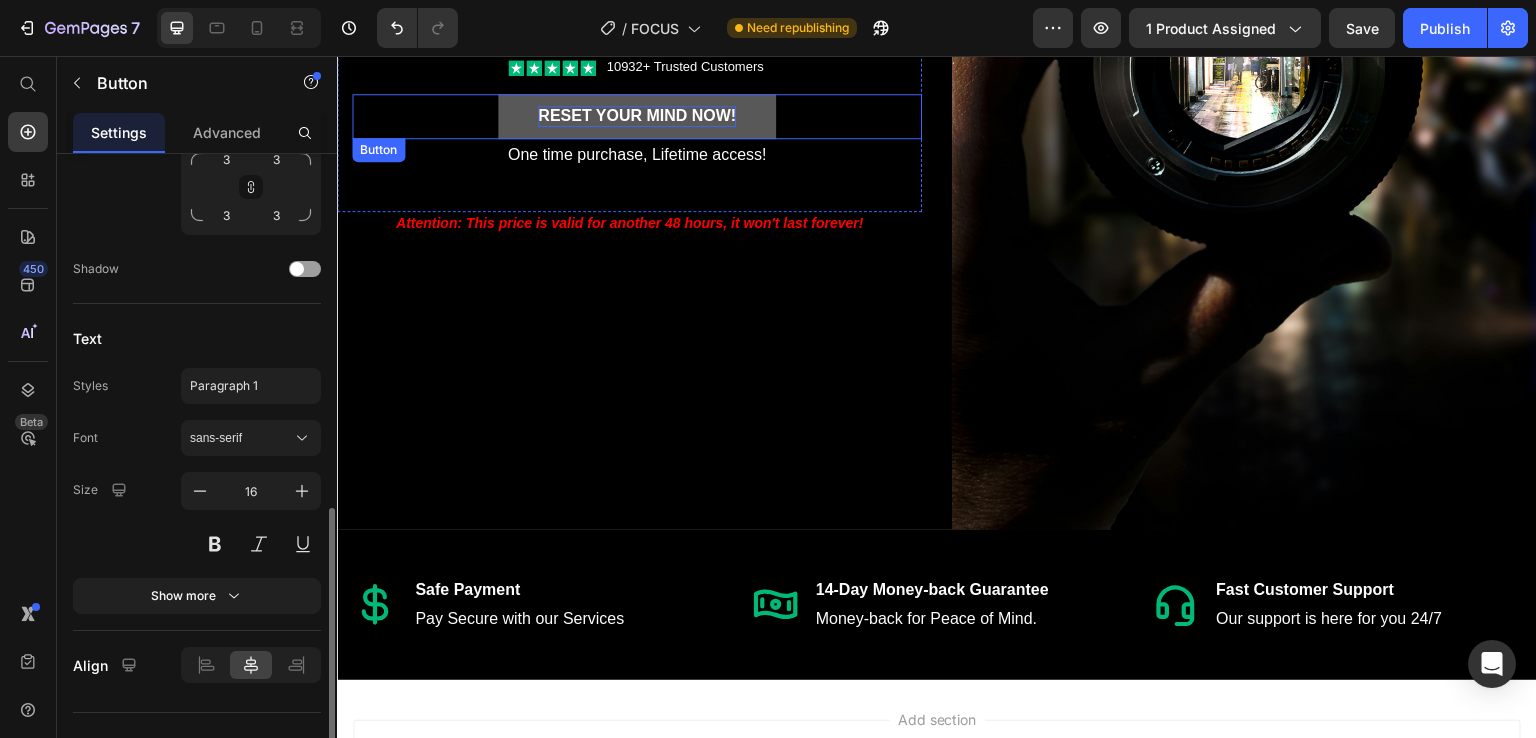 click on "RESET YOUR MIND NOW!" at bounding box center (637, 116) 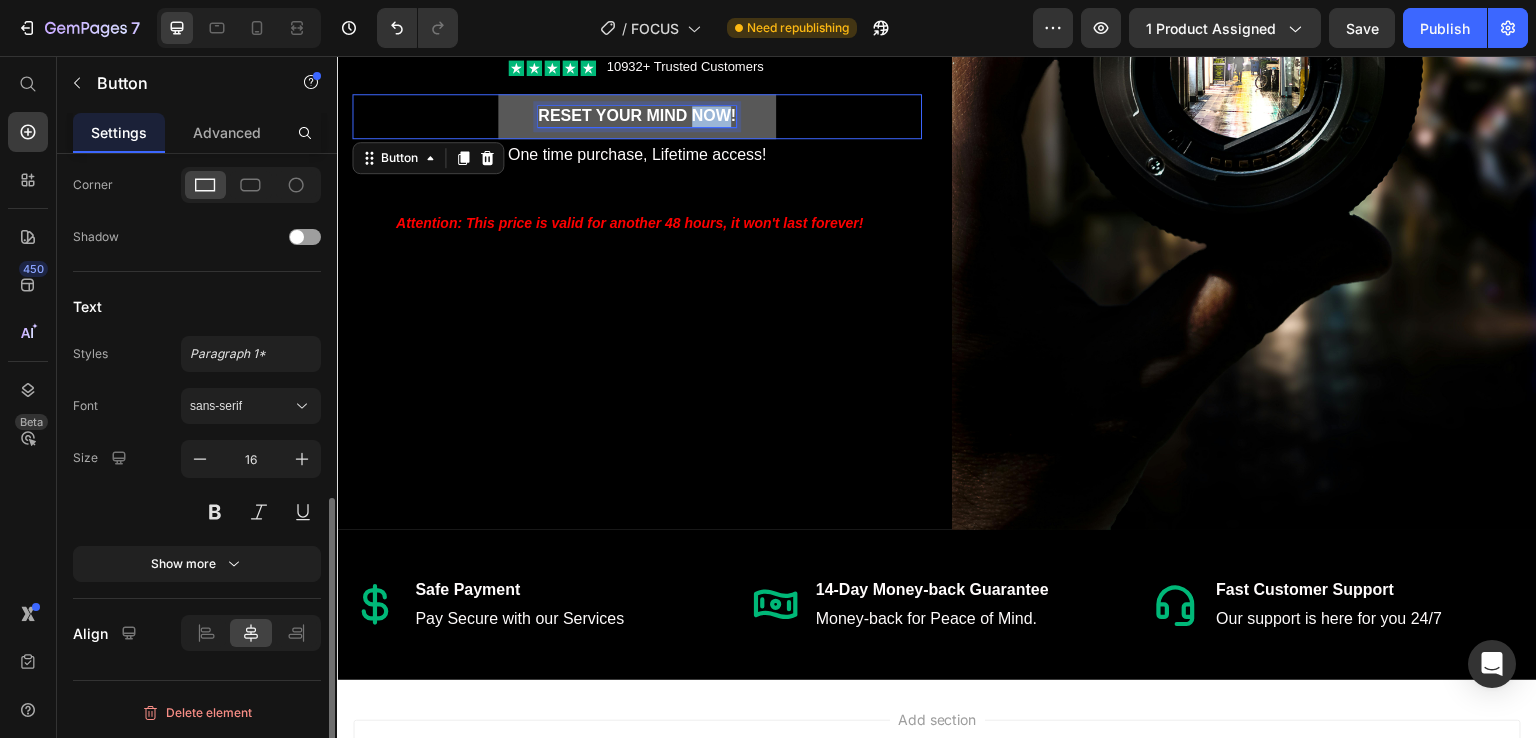 scroll, scrollTop: 750, scrollLeft: 0, axis: vertical 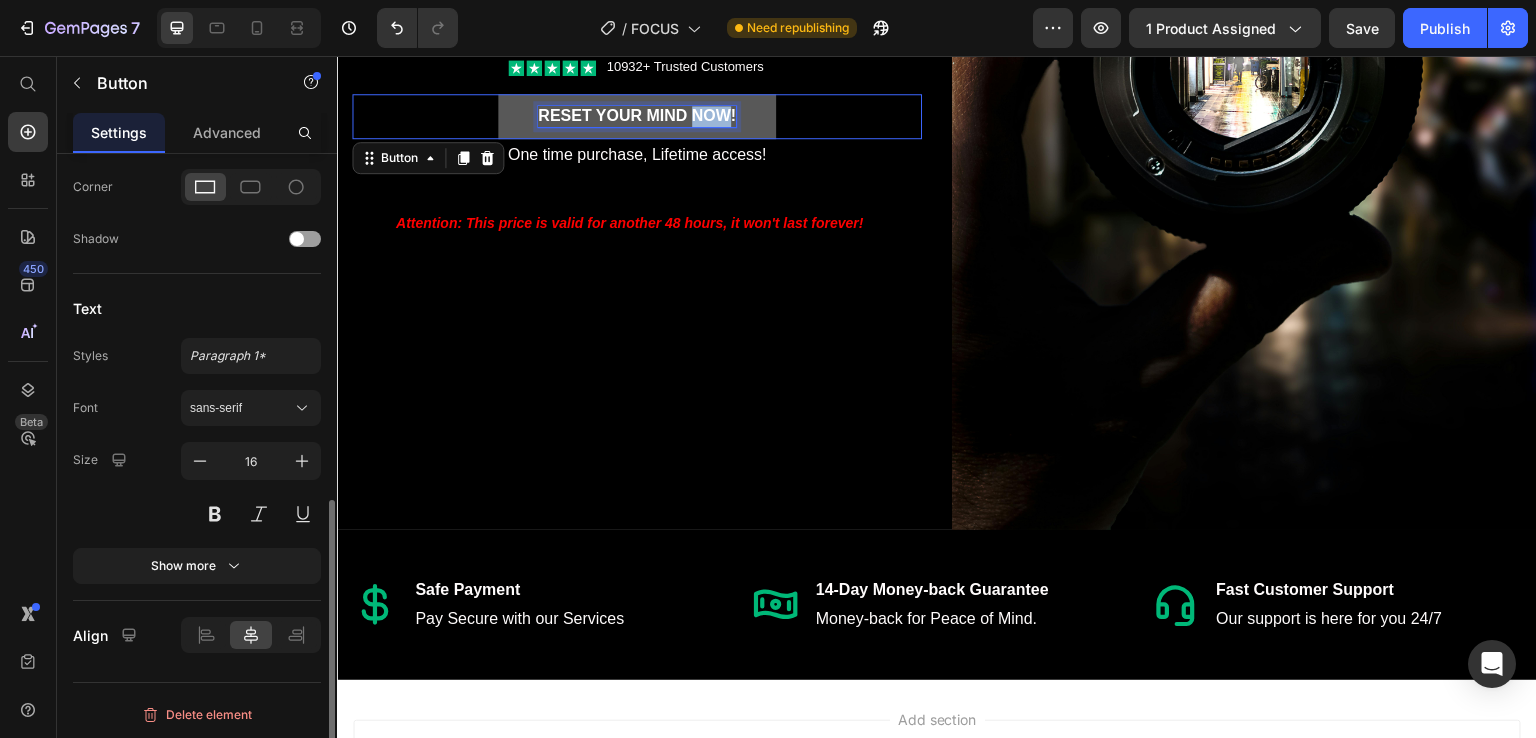 click on "RESET YOUR MIND NOW!" at bounding box center (637, 116) 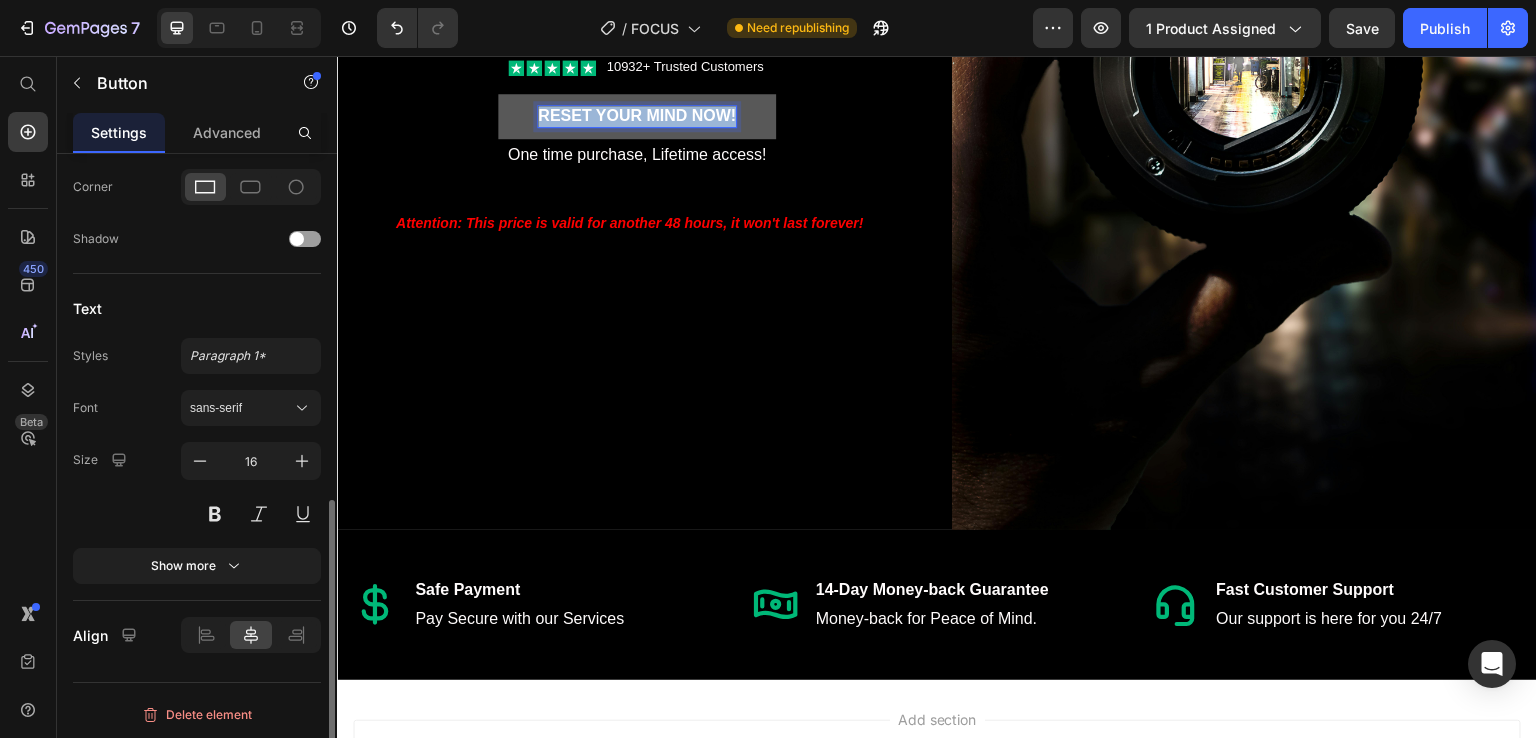 click on "RESET YOUR MIND NOW!" at bounding box center (637, 116) 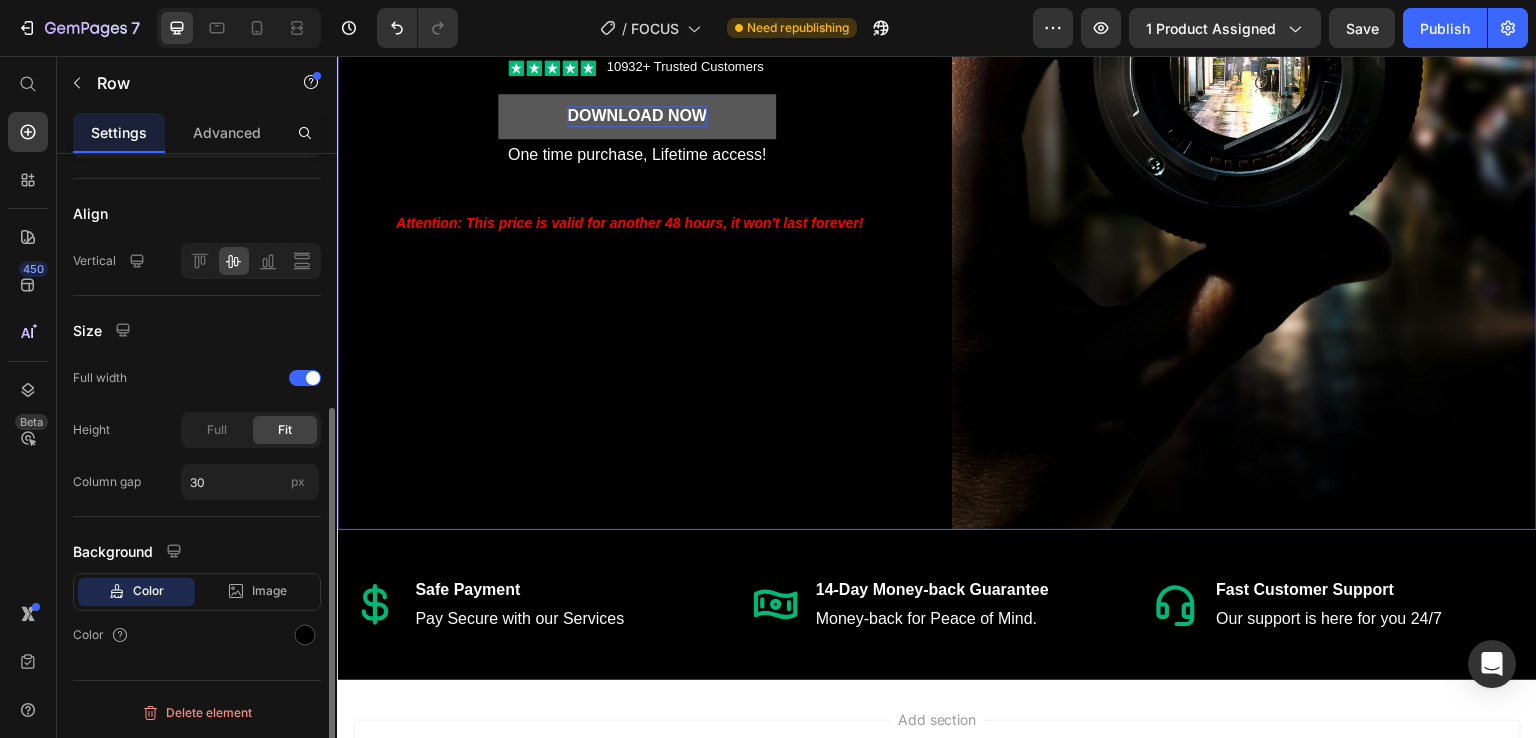 scroll, scrollTop: 0, scrollLeft: 0, axis: both 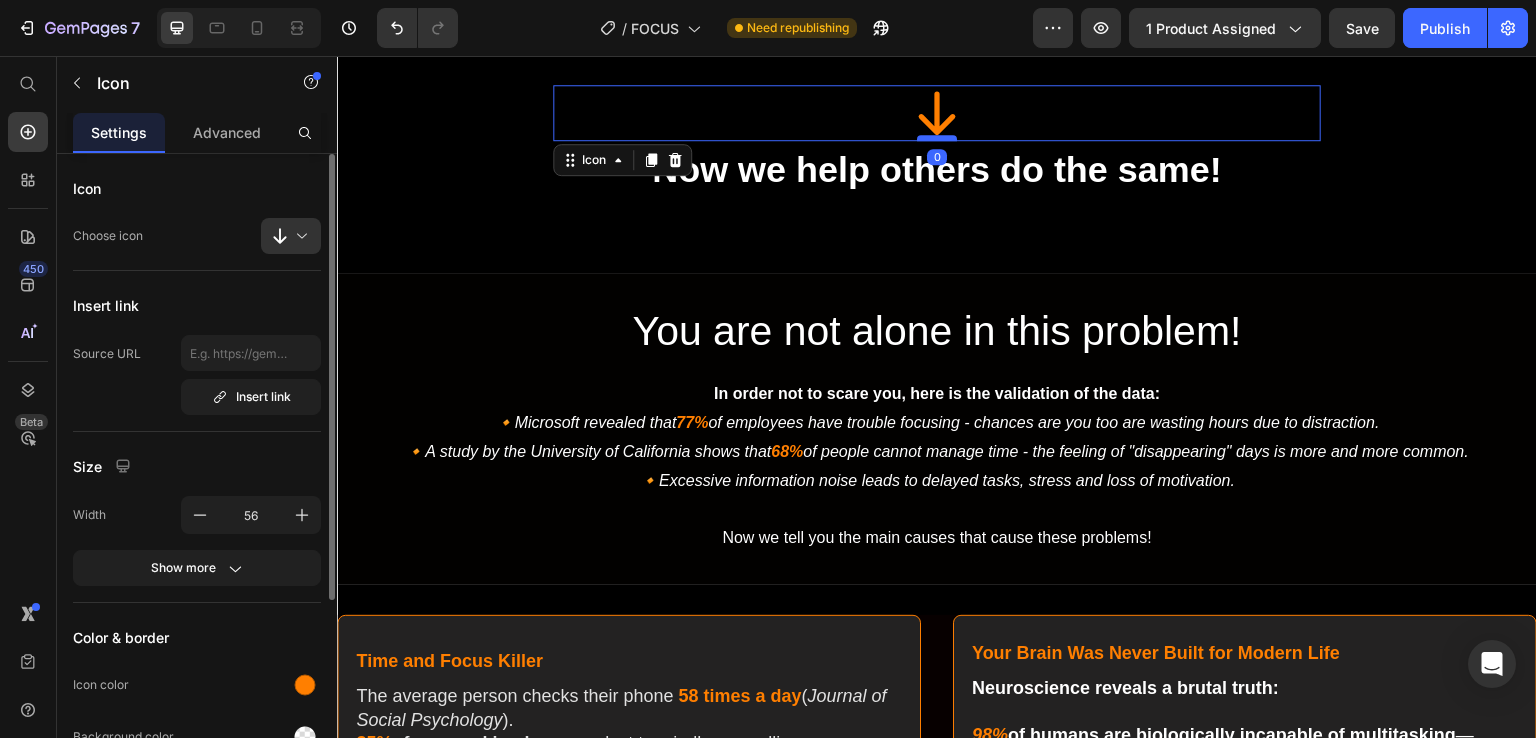 drag, startPoint x: 938, startPoint y: 157, endPoint x: 940, endPoint y: 136, distance: 21.095022 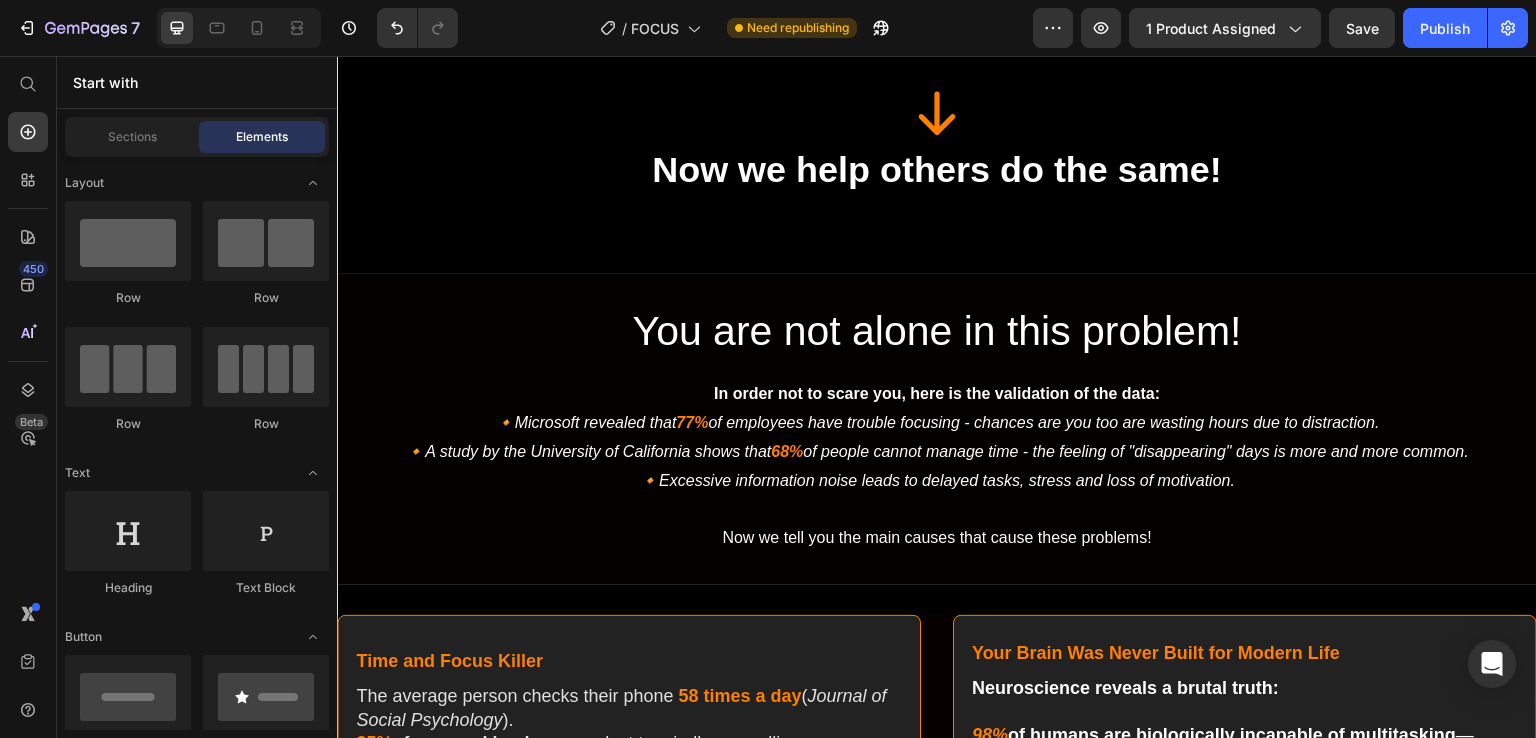 scroll, scrollTop: 0, scrollLeft: 0, axis: both 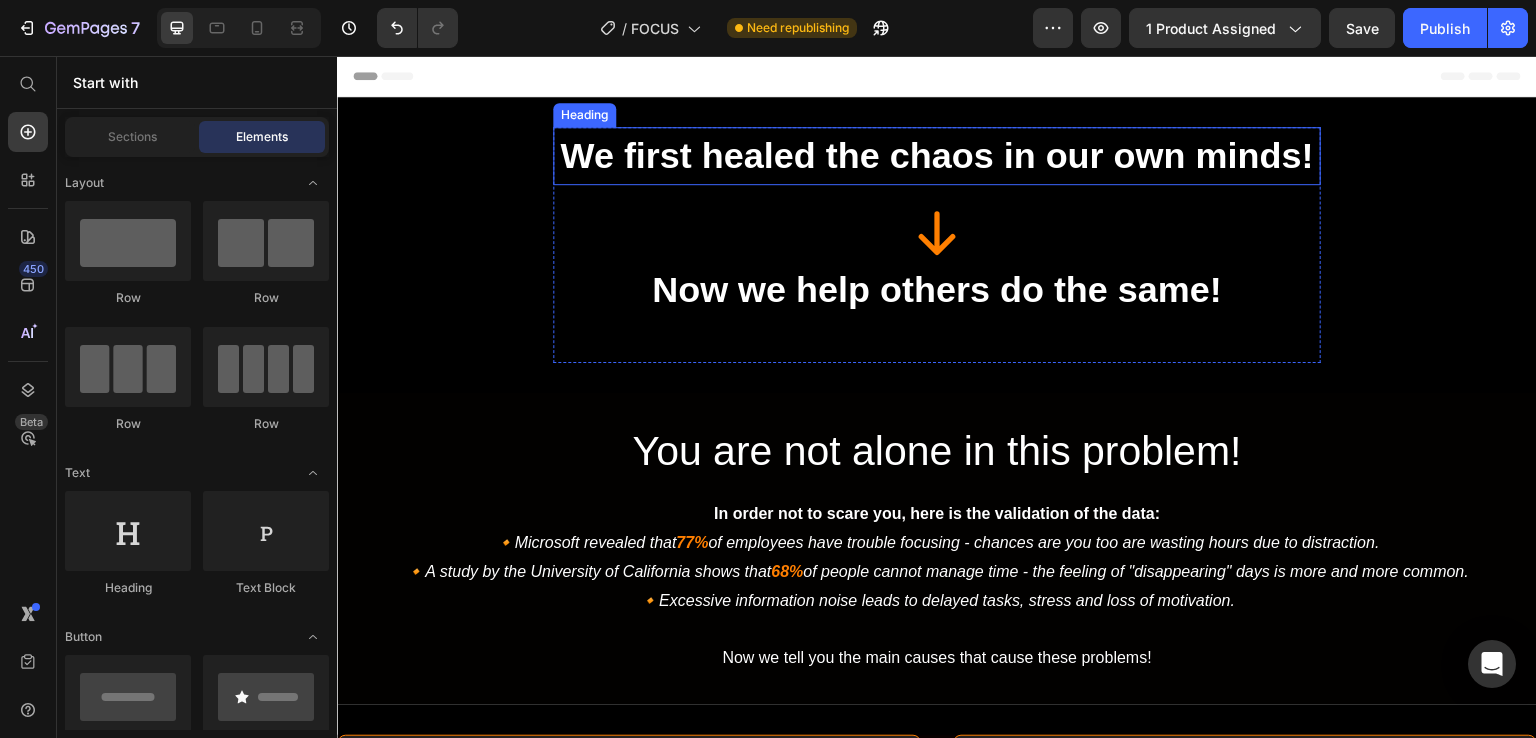 click on "We first healed the chaos in our own minds!" at bounding box center (936, 155) 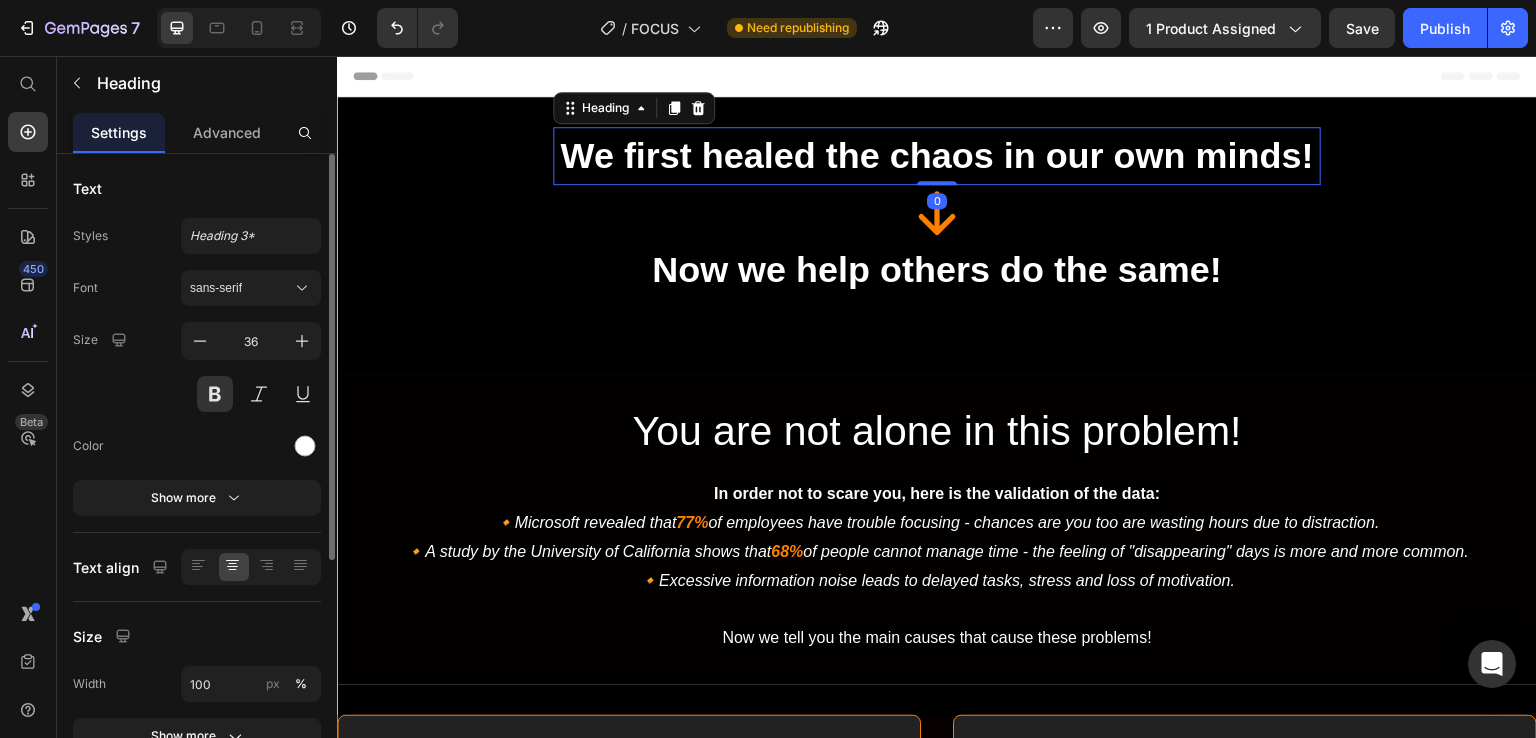 drag, startPoint x: 926, startPoint y: 202, endPoint x: 926, endPoint y: 171, distance: 31 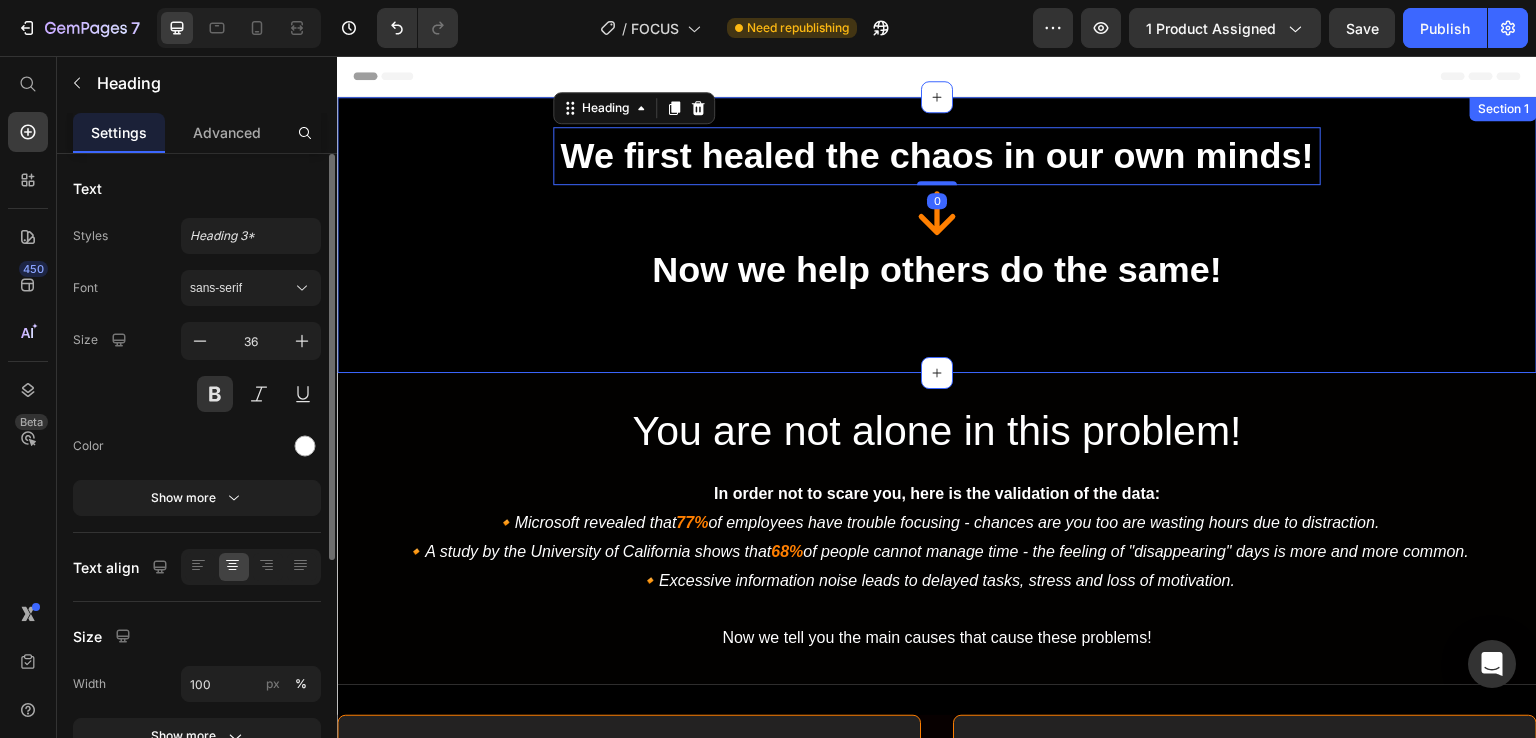 click on "We first healed the chaos in our own minds! Heading   0
Icon Now we help others do the same! Heading Heading Row" at bounding box center (937, 235) 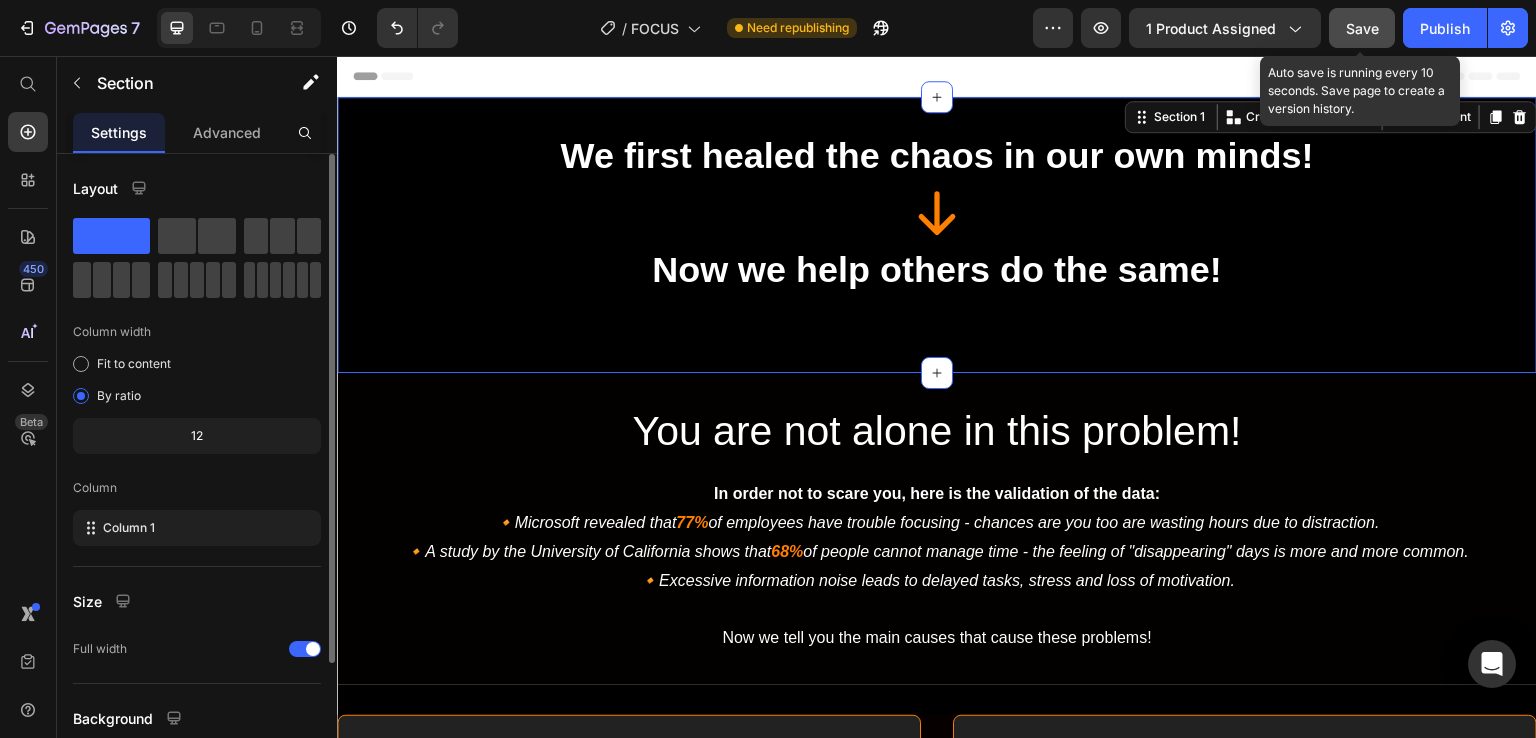 click on "Save" at bounding box center (1362, 28) 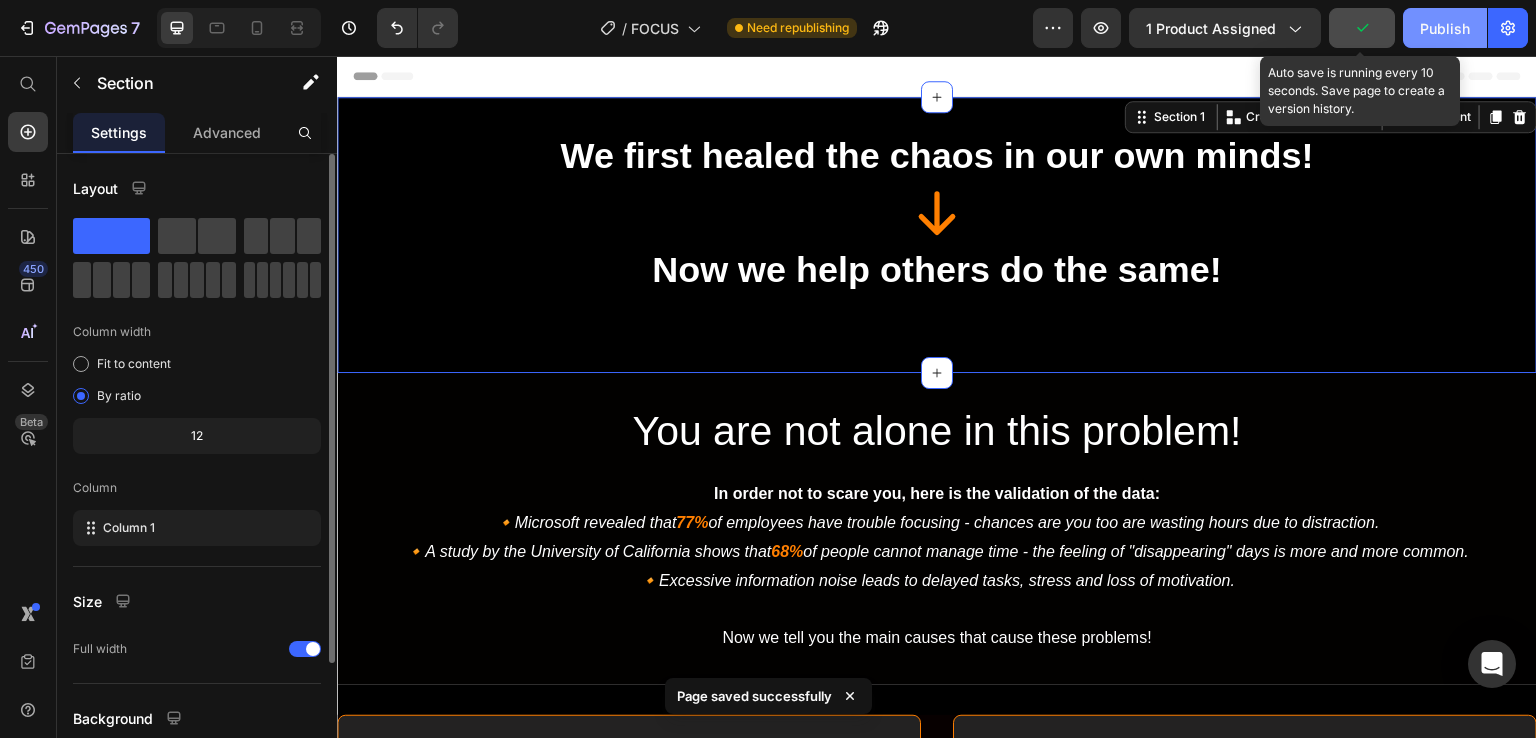 click on "Publish" at bounding box center (1445, 28) 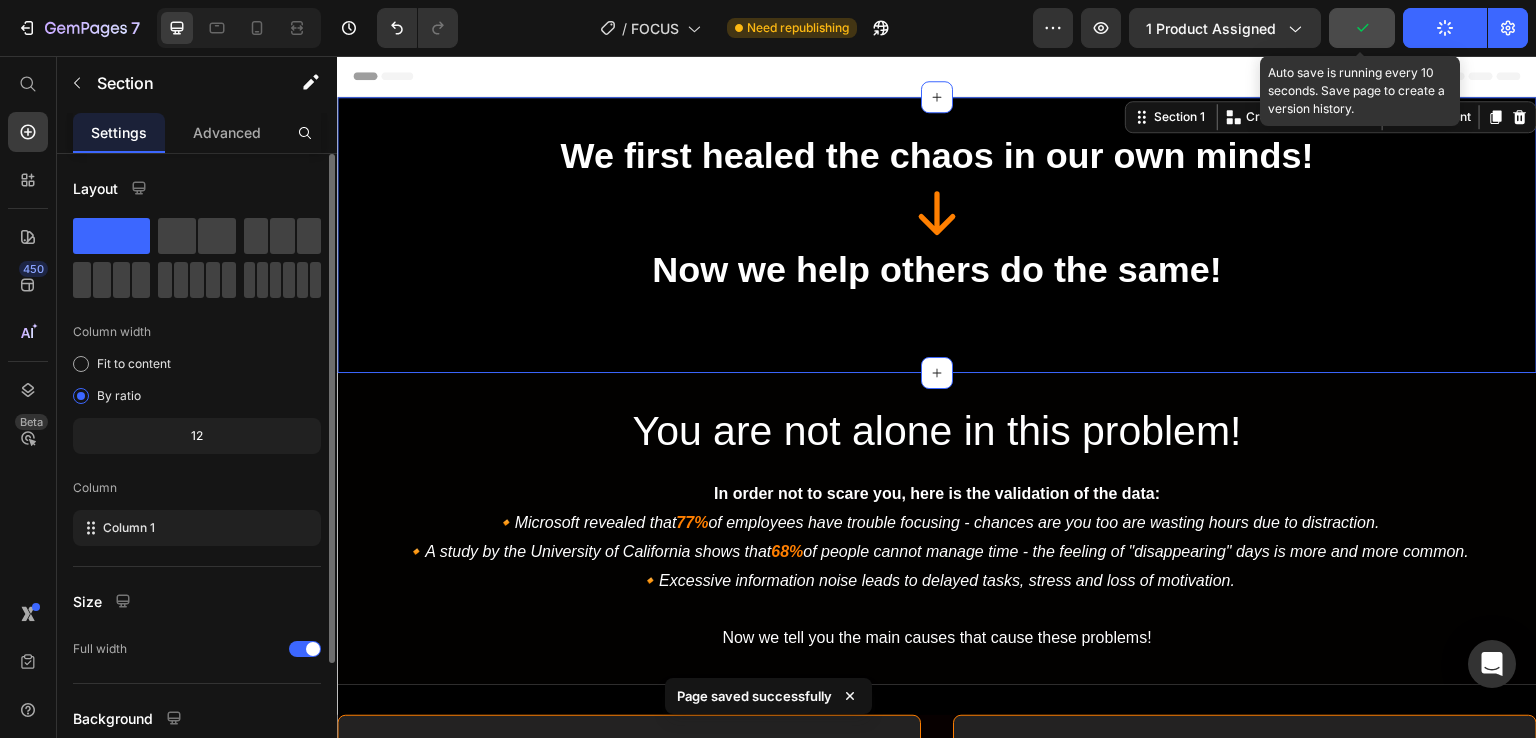 click 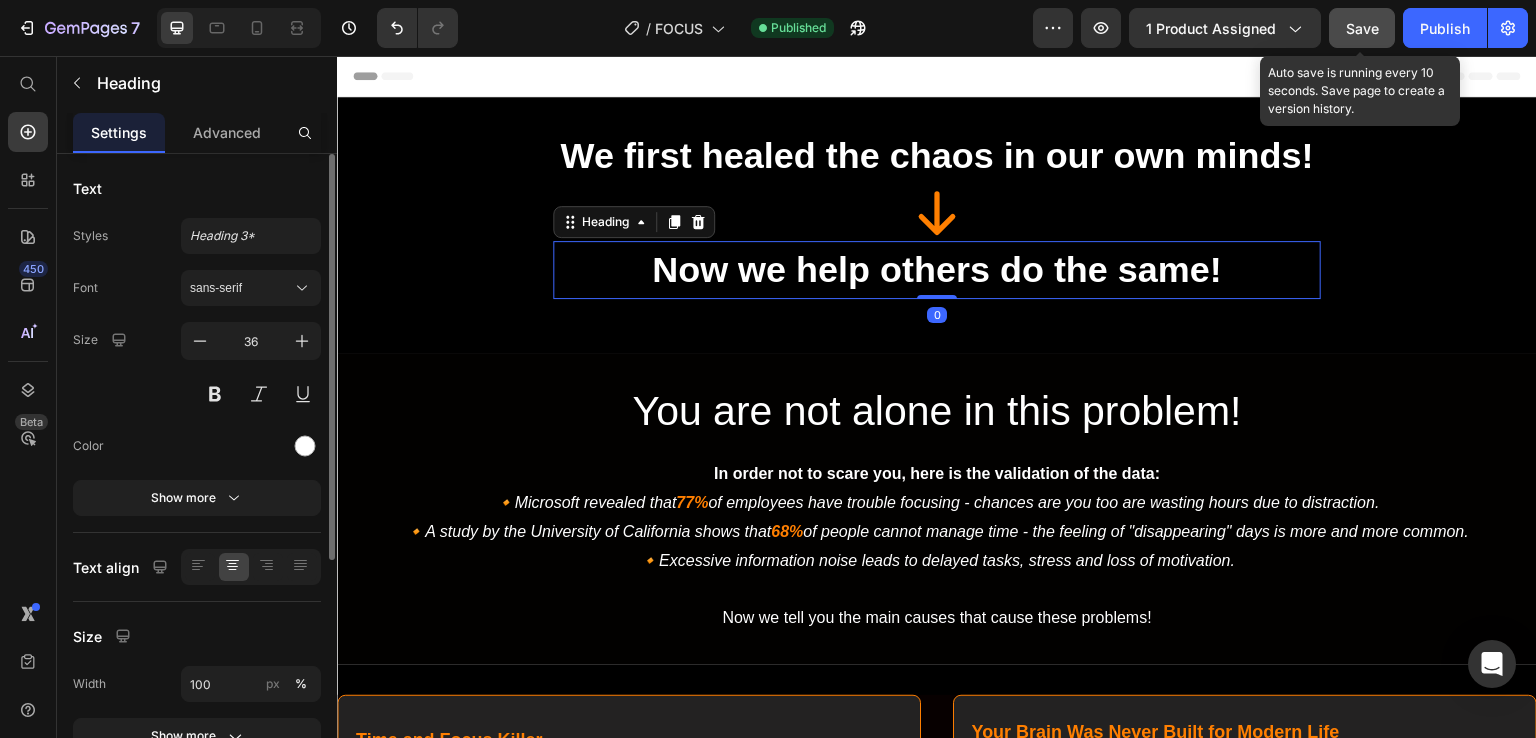 drag, startPoint x: 930, startPoint y: 316, endPoint x: 930, endPoint y: 284, distance: 32 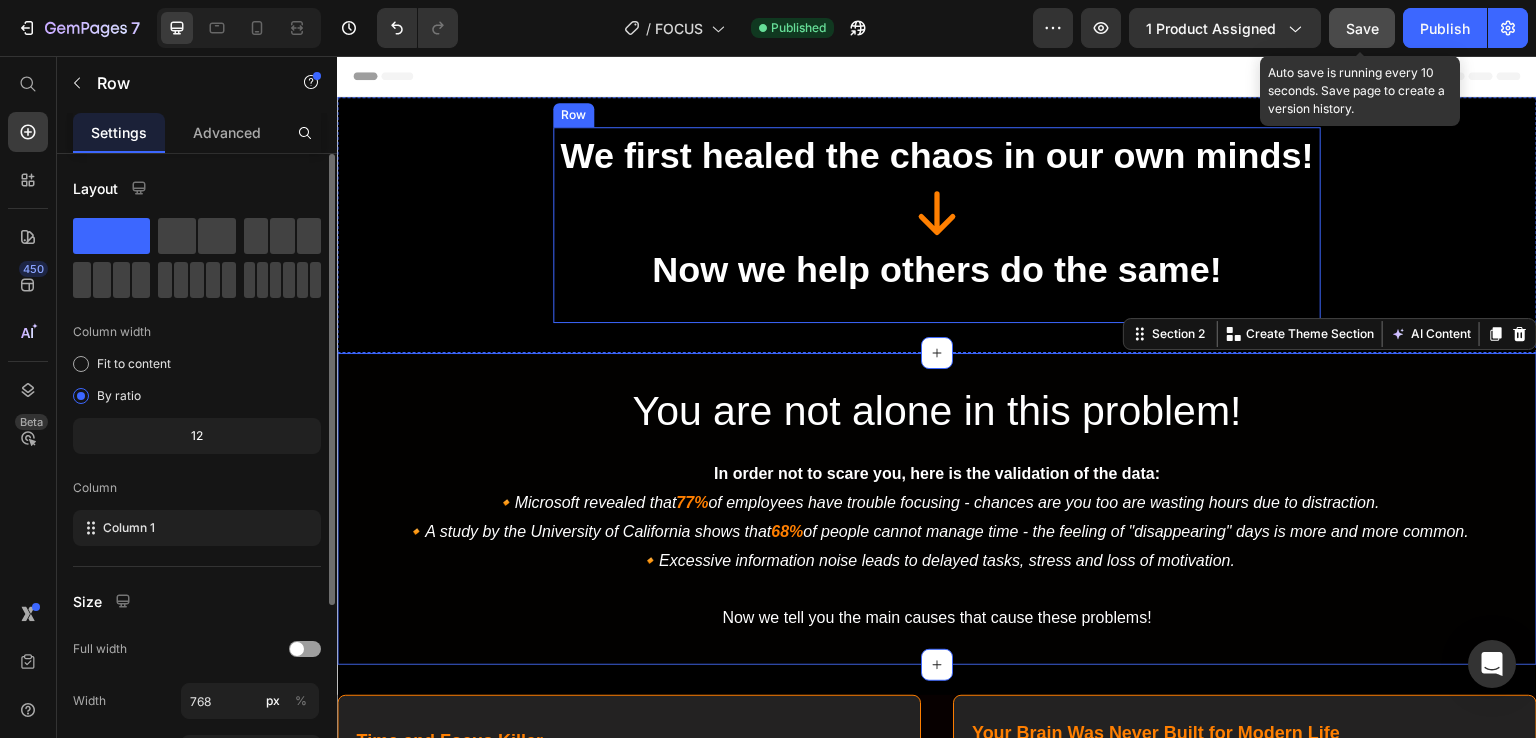 click on "We first healed the chaos in our own minds! Heading
Icon Now we help others do the same! Heading Heading" at bounding box center (937, 225) 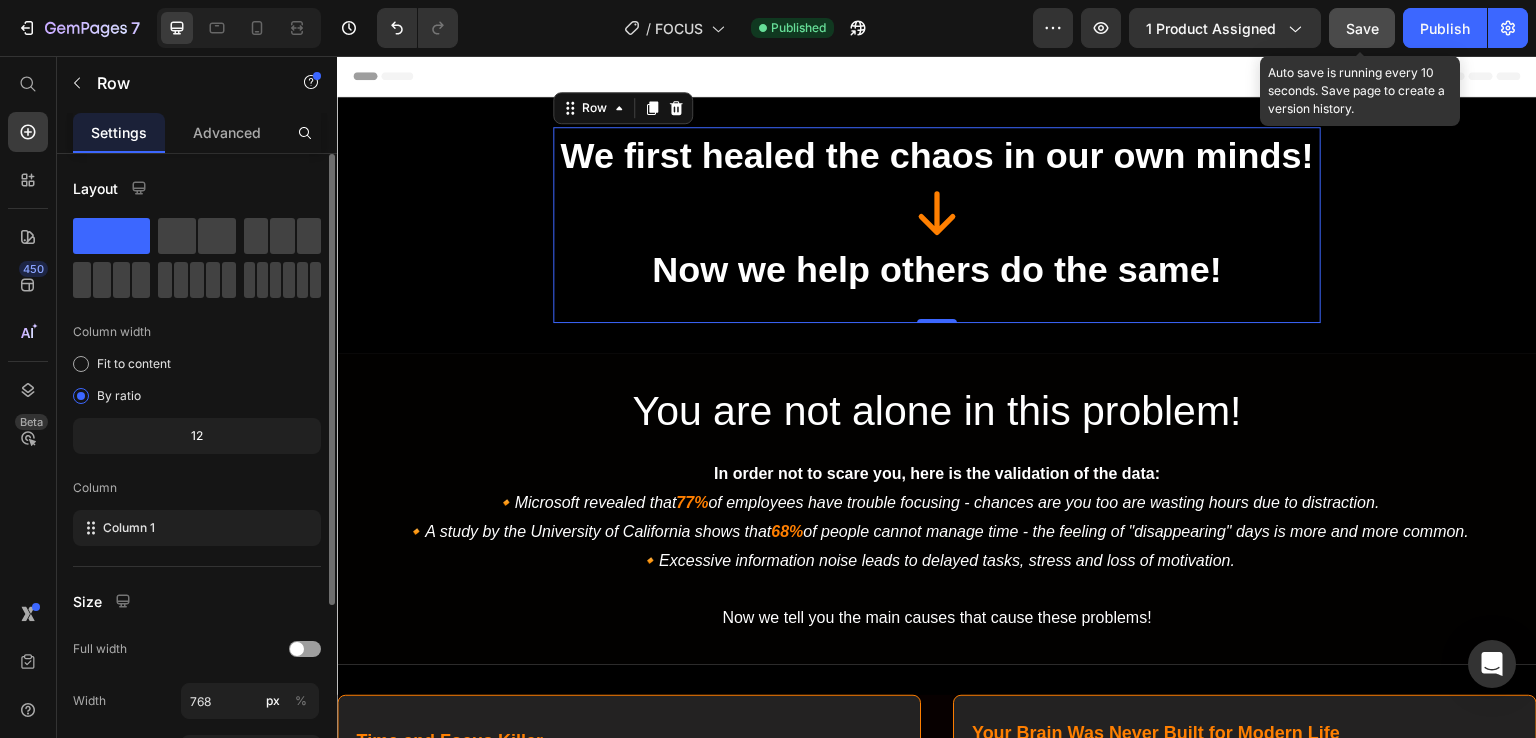 click on "Save" 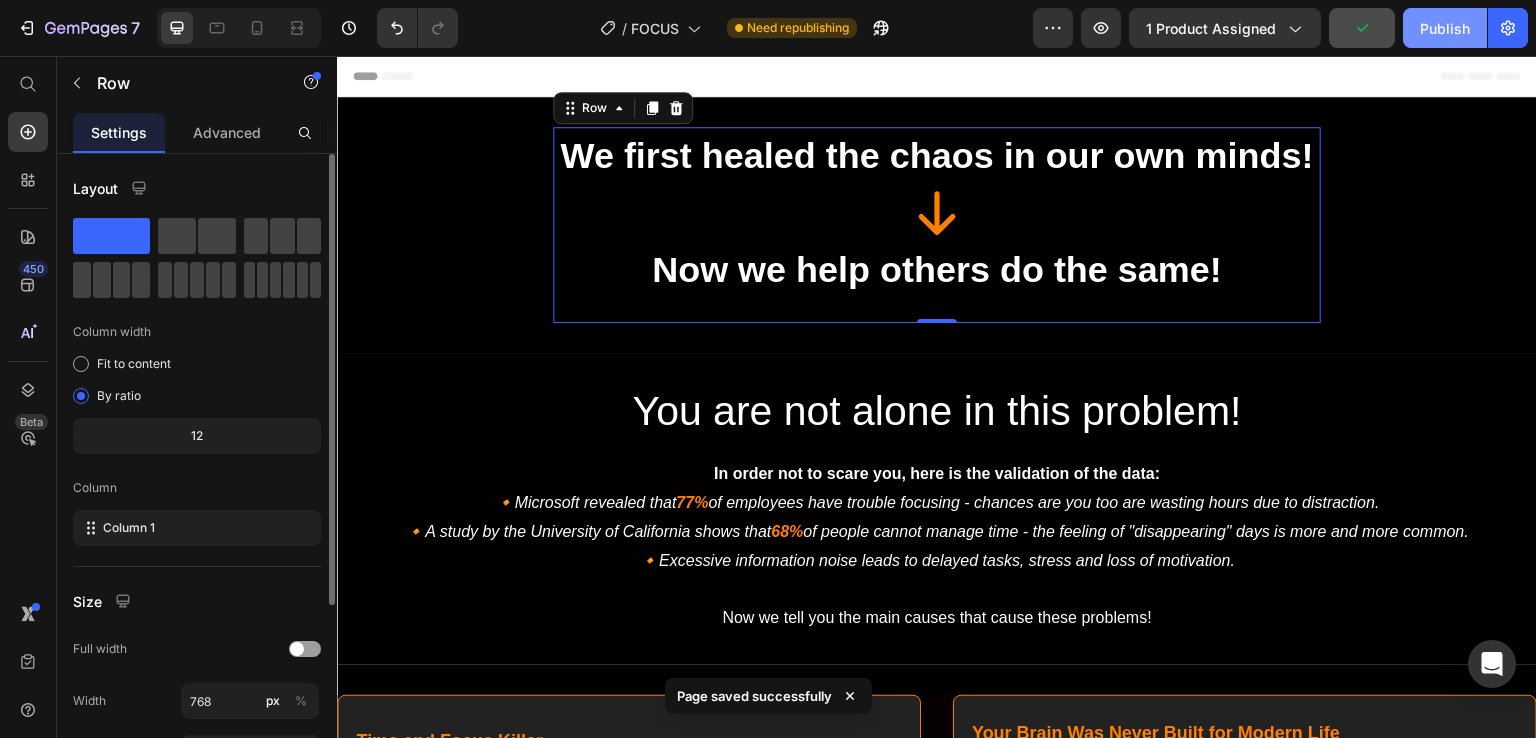 click on "Publish" at bounding box center [1445, 28] 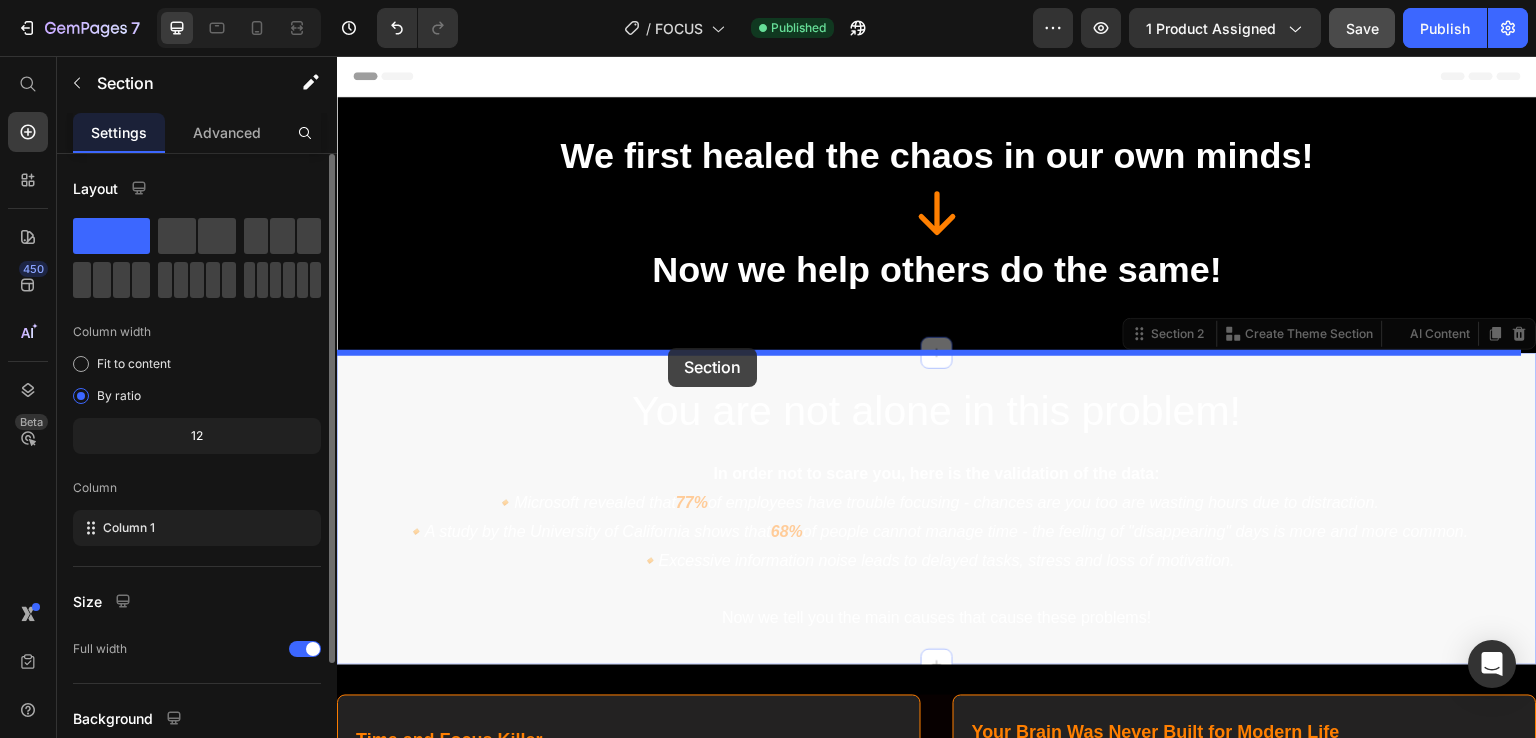 drag, startPoint x: 556, startPoint y: 368, endPoint x: 668, endPoint y: 348, distance: 113.7717 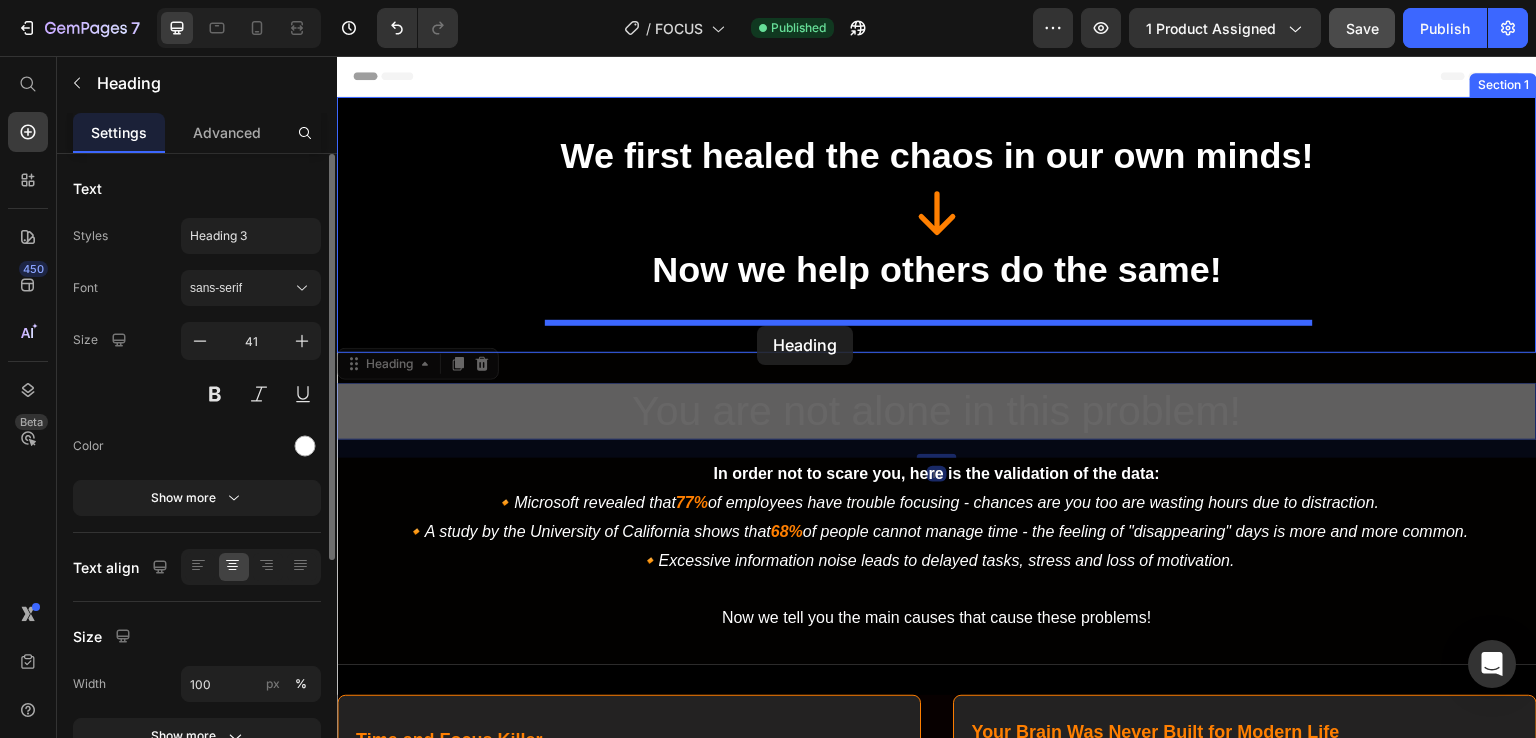 drag, startPoint x: 693, startPoint y: 413, endPoint x: 757, endPoint y: 326, distance: 108.00463 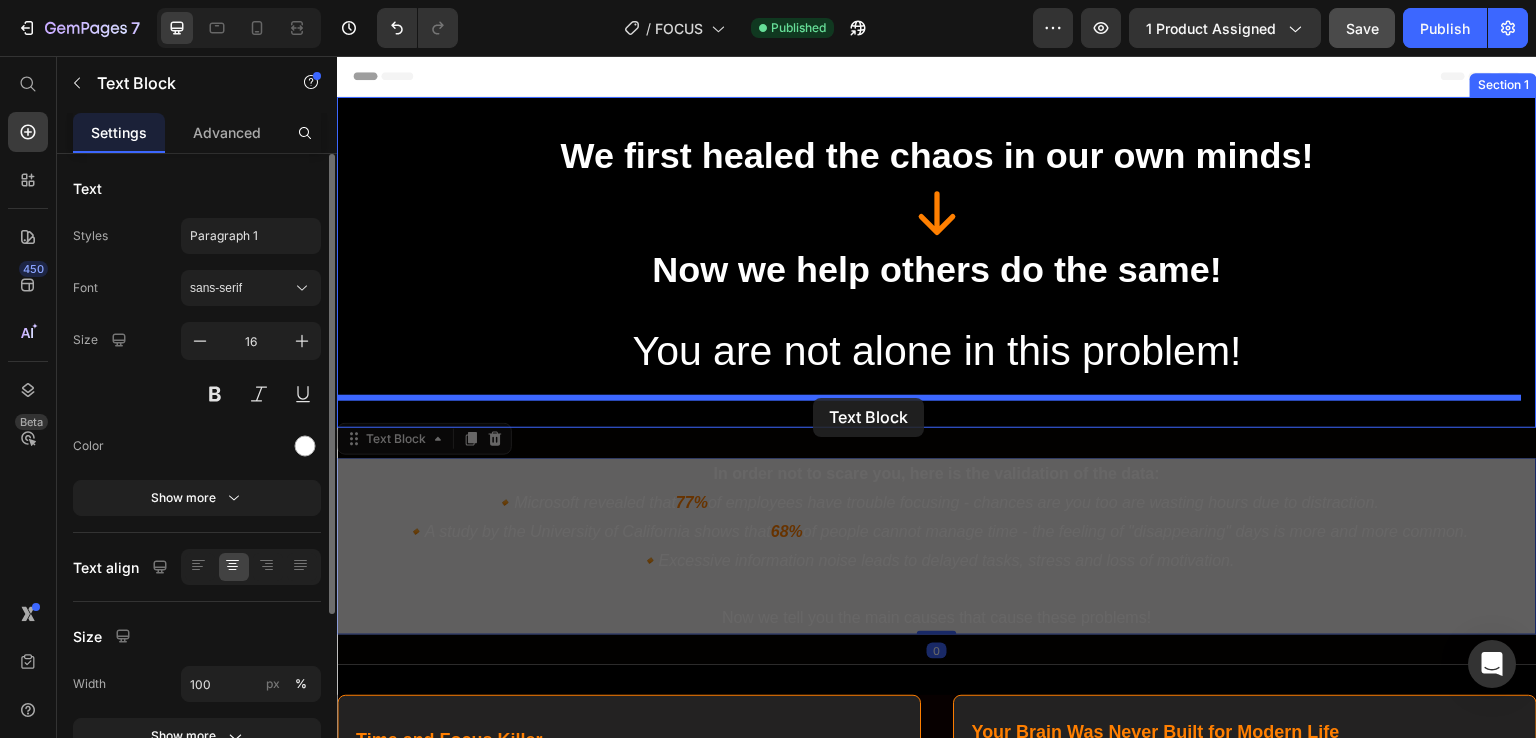 drag, startPoint x: 792, startPoint y: 481, endPoint x: 813, endPoint y: 398, distance: 85.61542 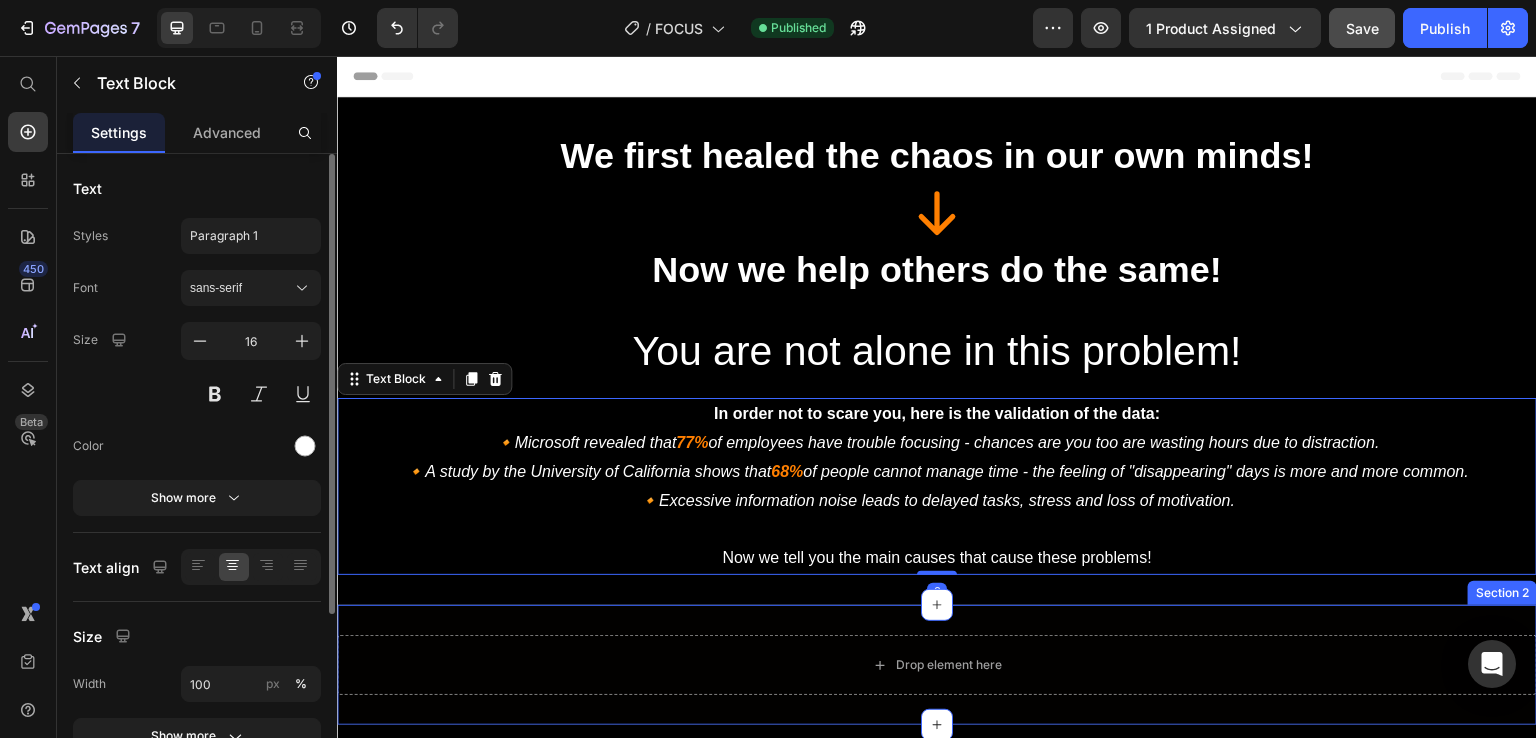 click on "Drop element here Row Section 2" at bounding box center [937, 665] 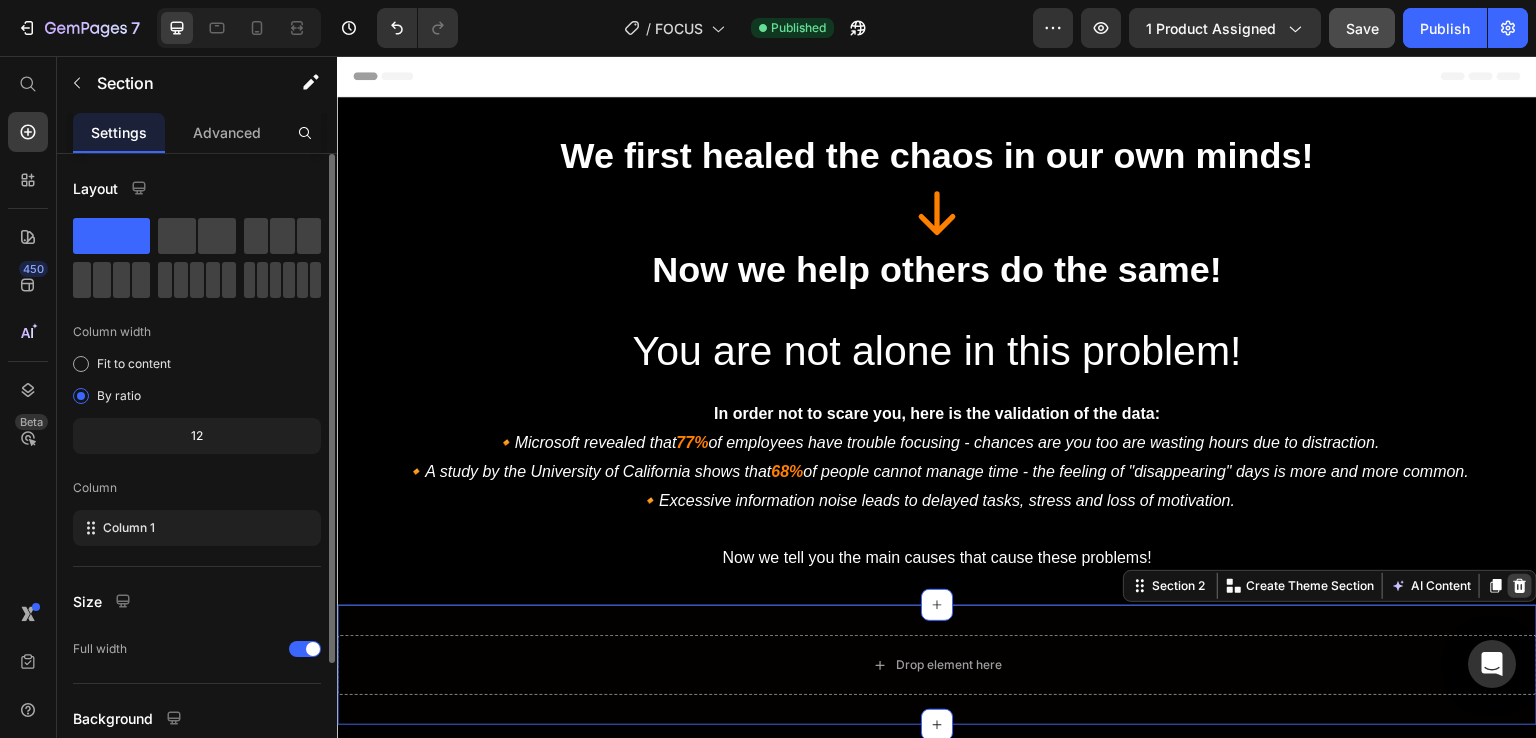 click 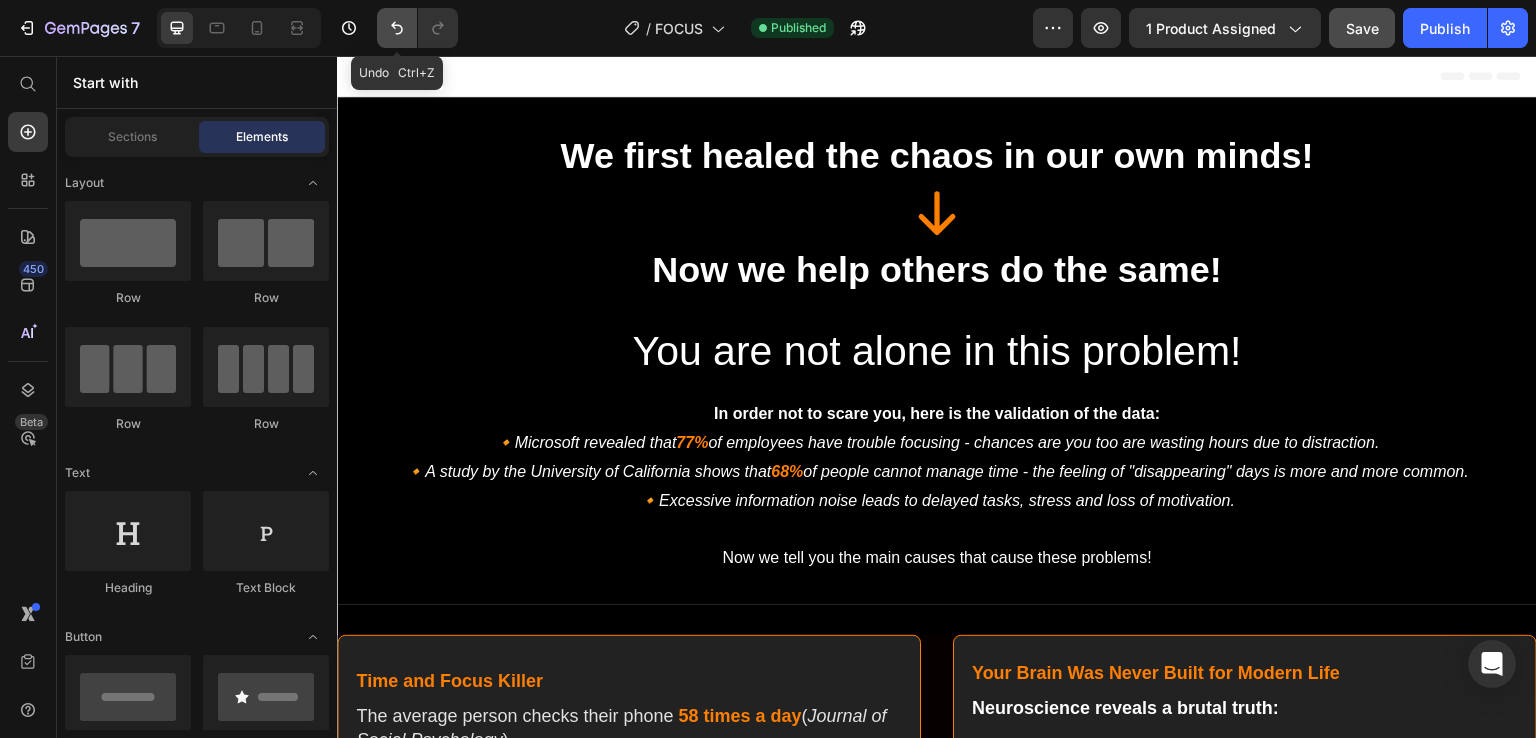 click 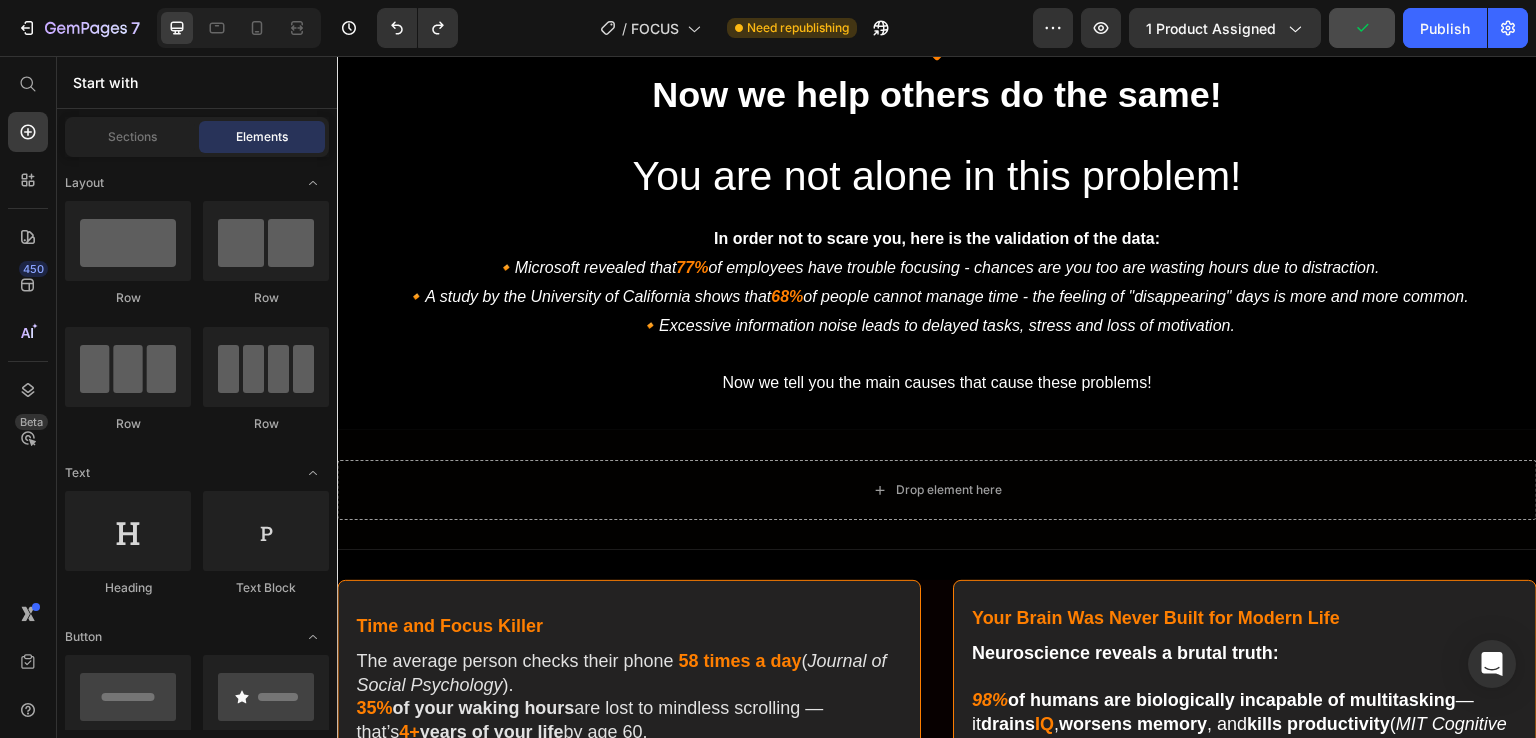 scroll, scrollTop: 186, scrollLeft: 0, axis: vertical 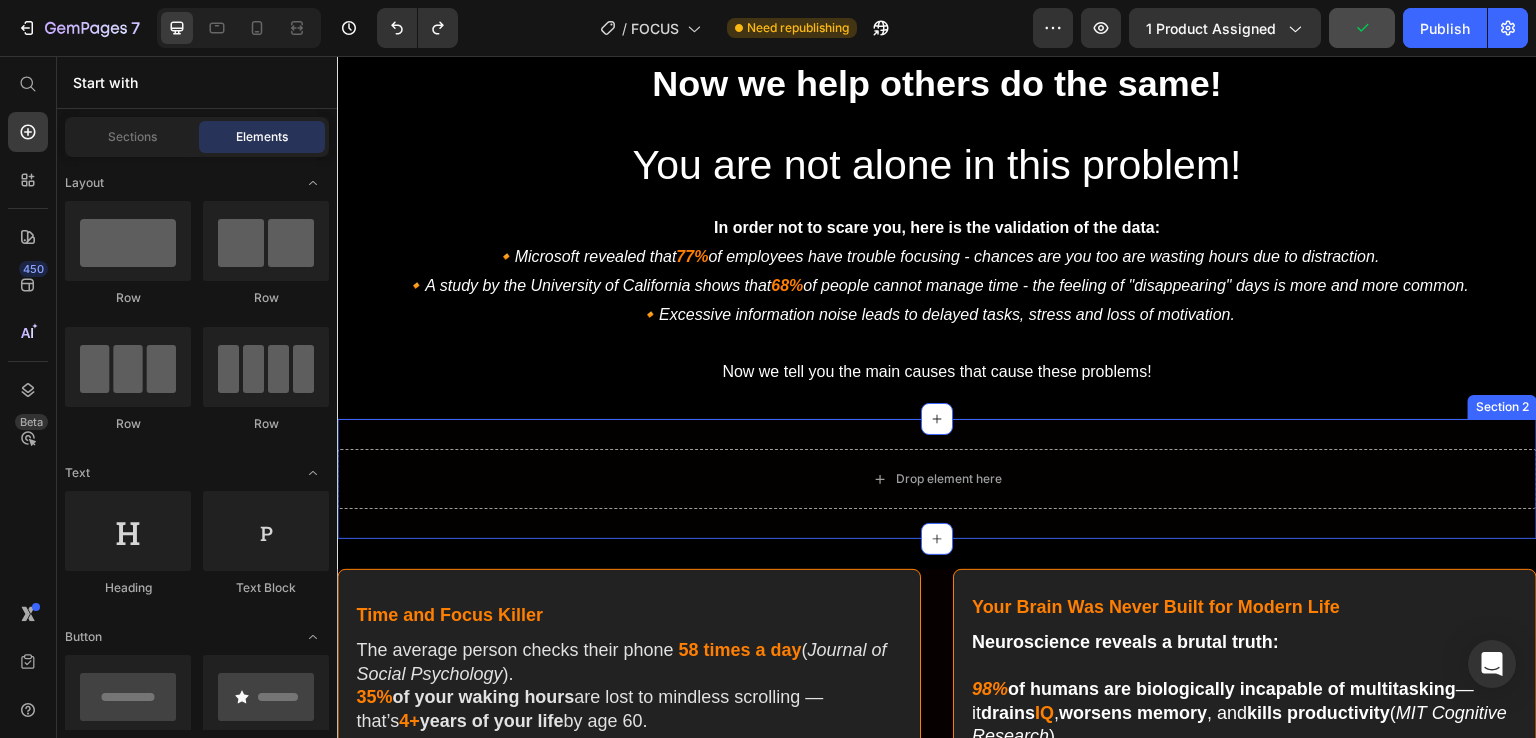 click on "Drop element here Row Section 2" at bounding box center [937, 479] 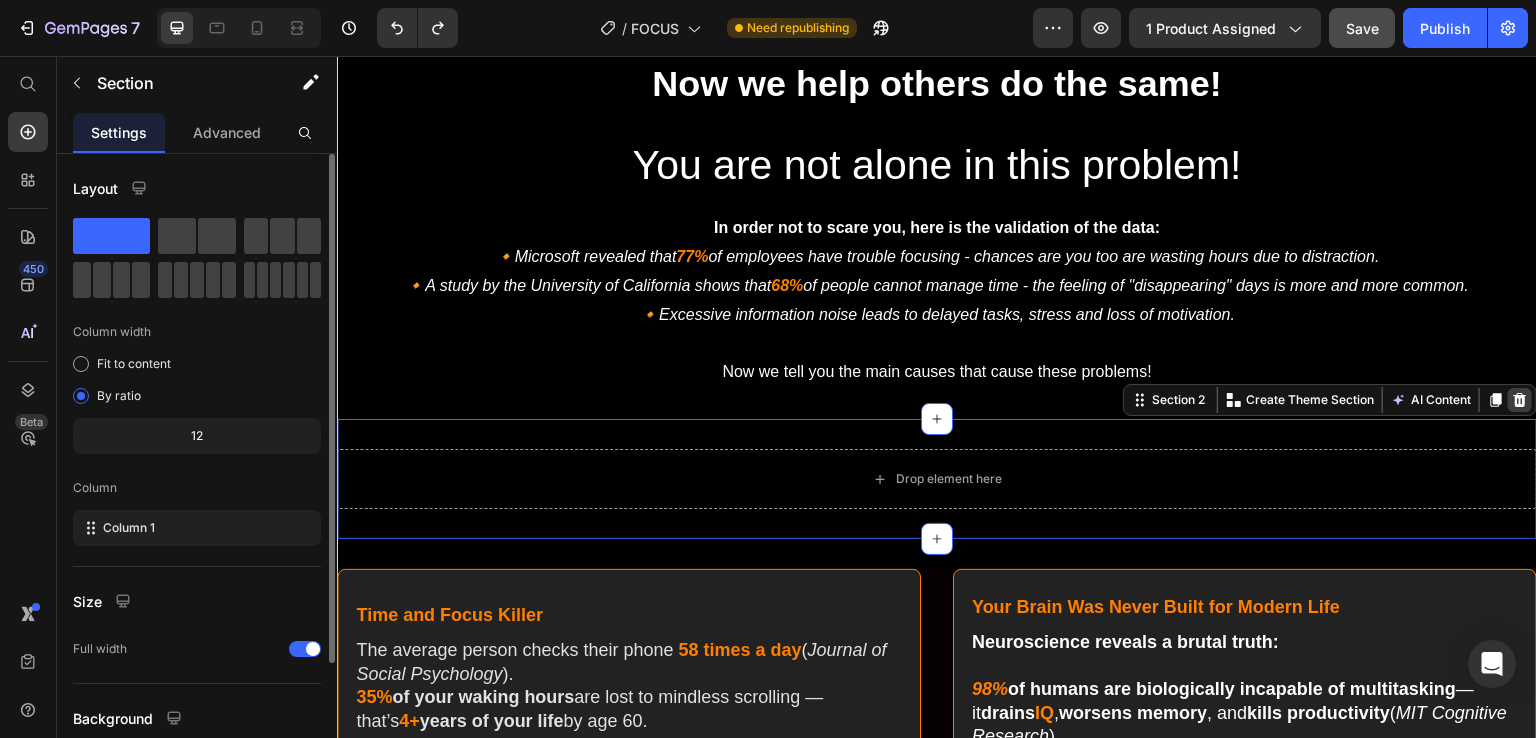 click 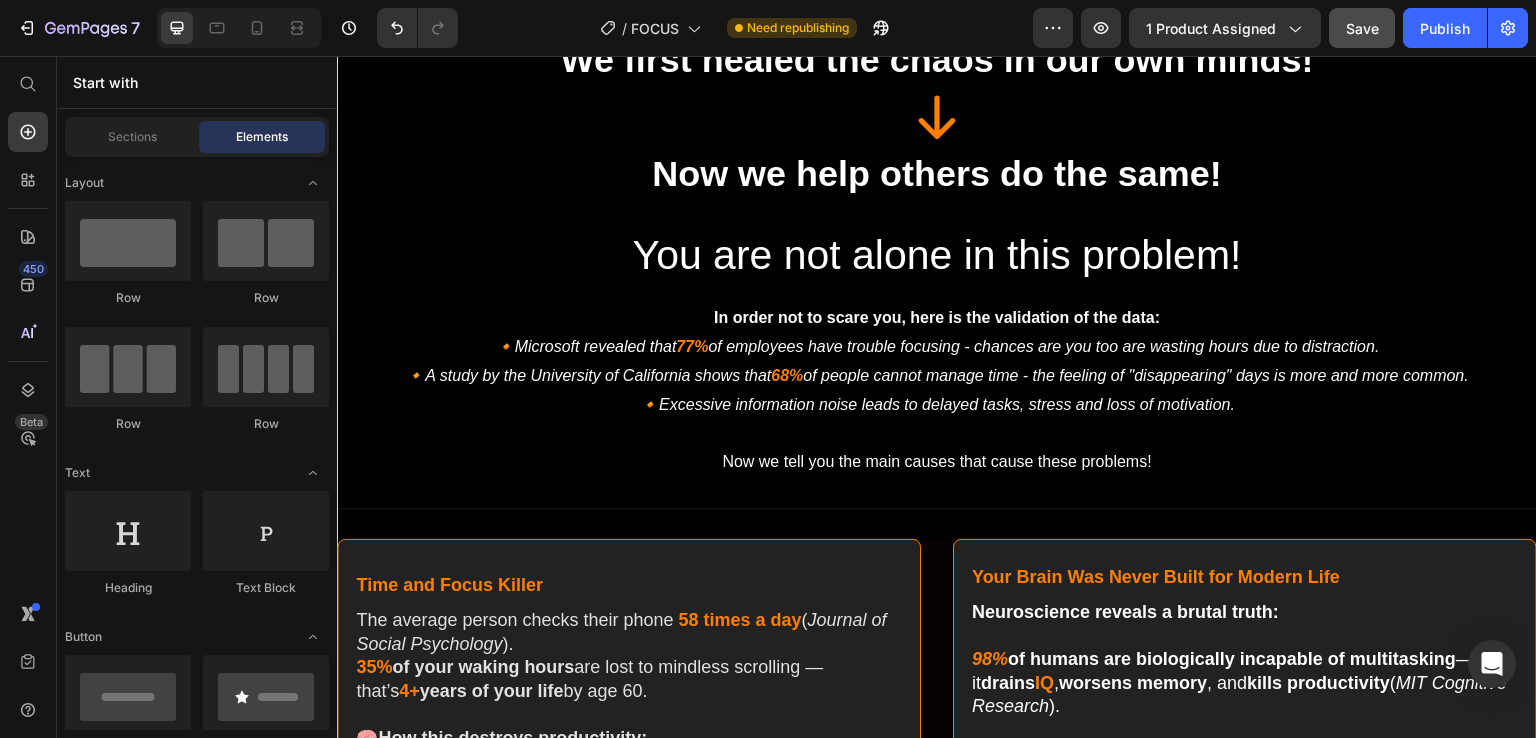 scroll, scrollTop: 0, scrollLeft: 0, axis: both 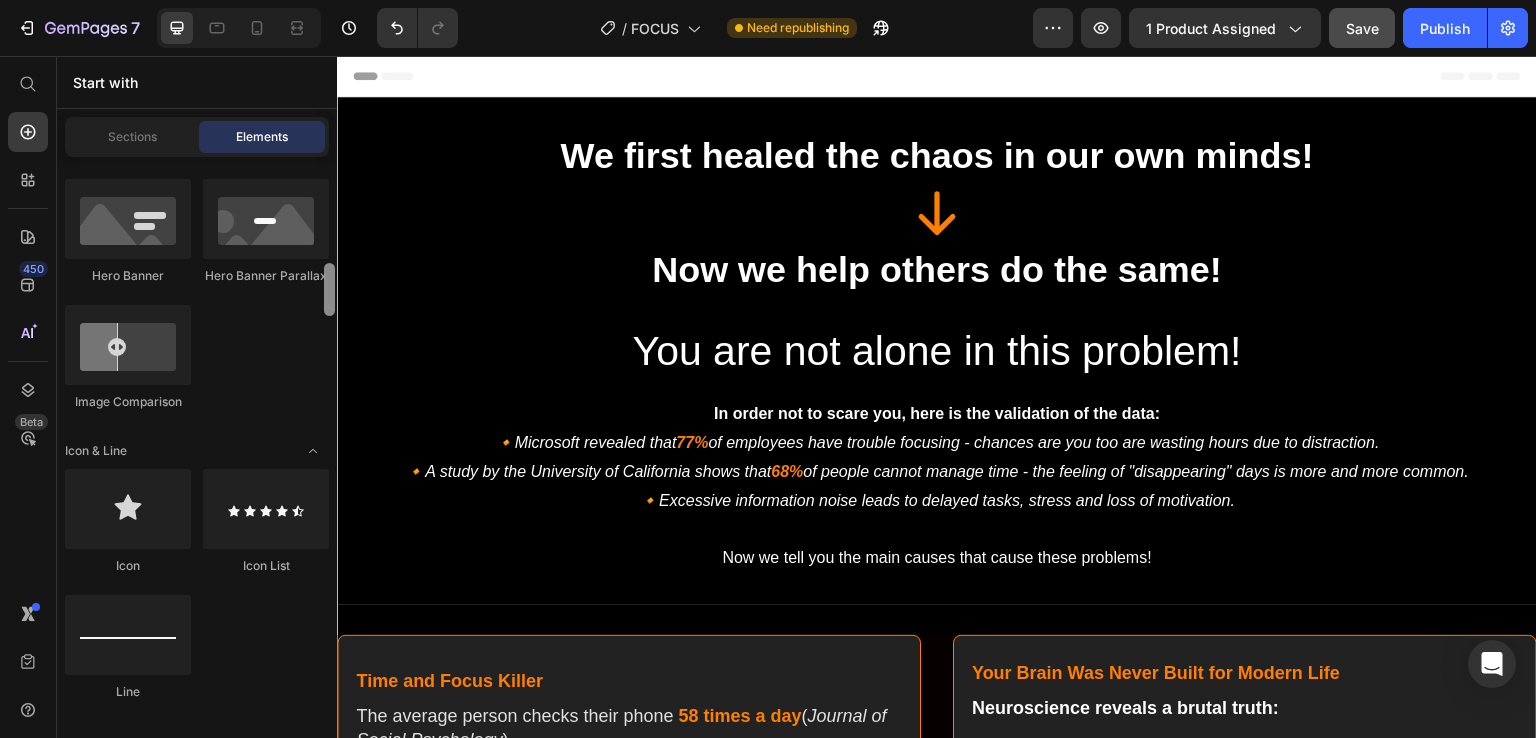 drag, startPoint x: 327, startPoint y: 194, endPoint x: 320, endPoint y: 300, distance: 106.23088 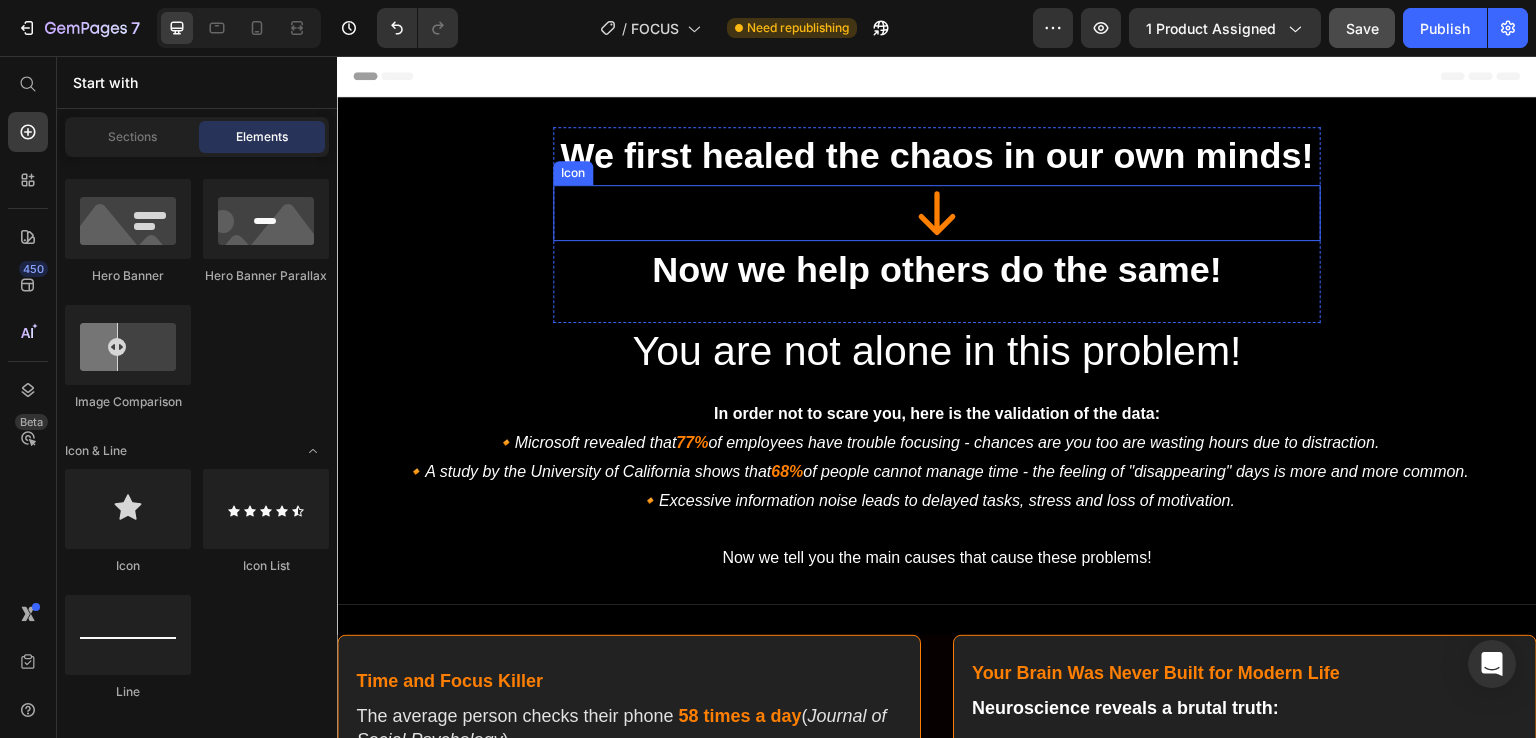 click 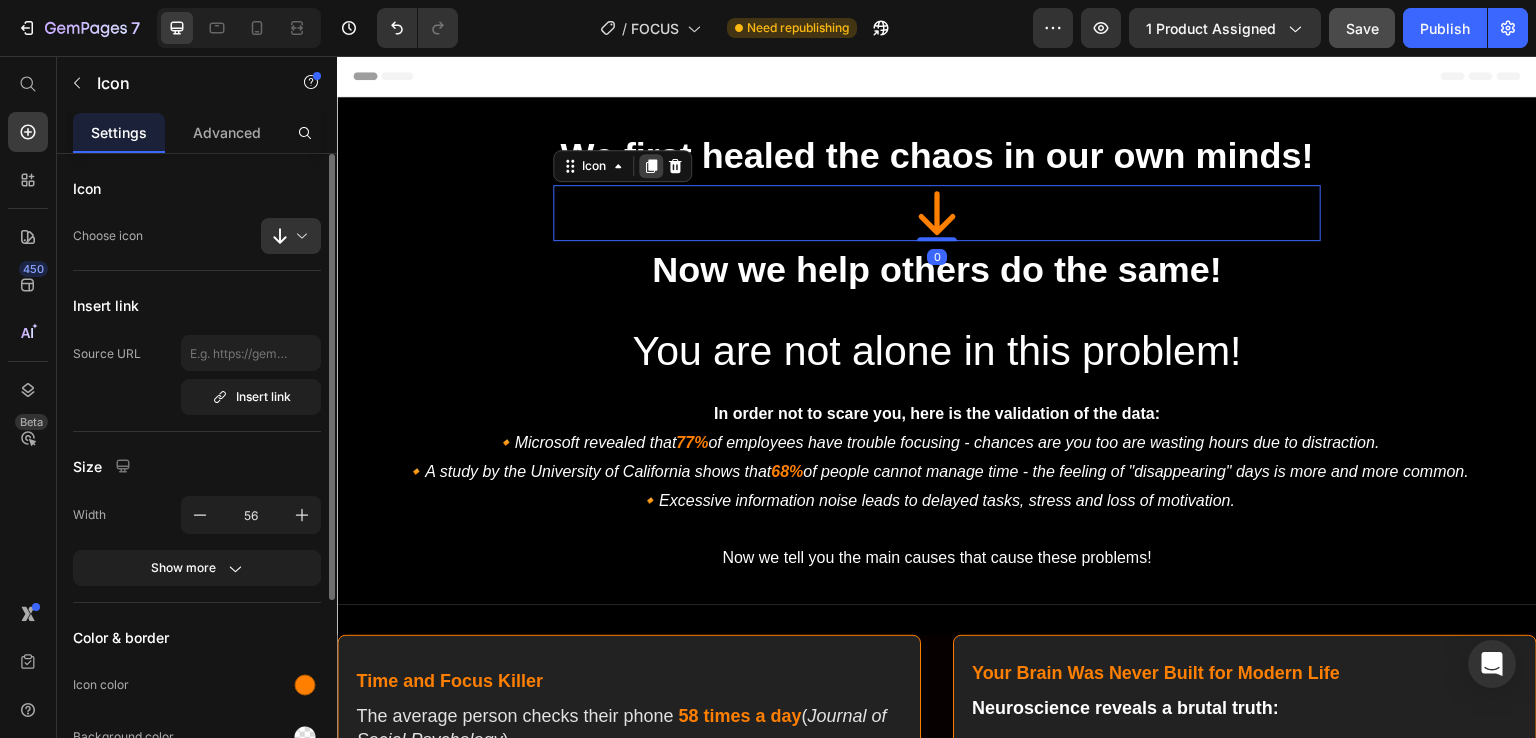 click 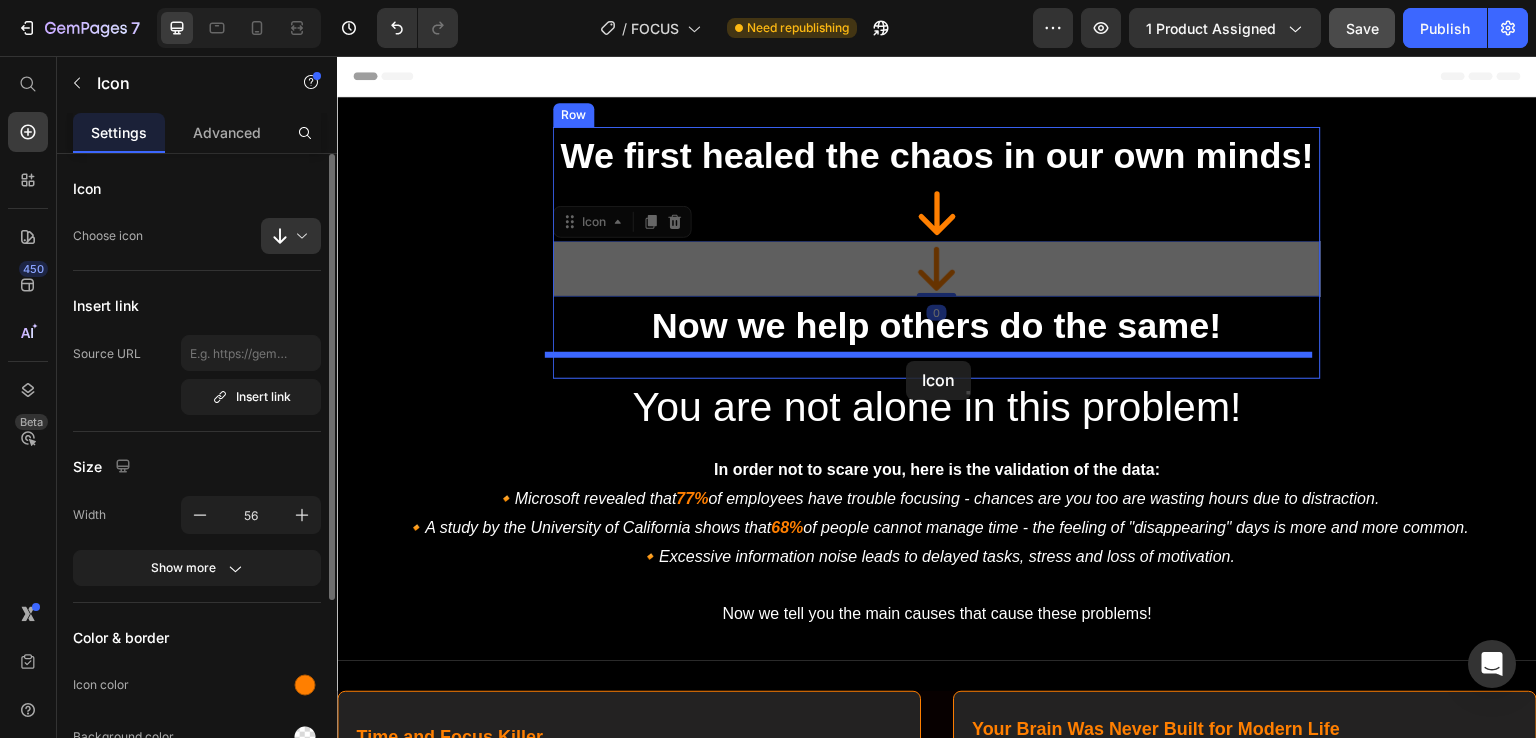 drag, startPoint x: 956, startPoint y: 269, endPoint x: 906, endPoint y: 361, distance: 104.70912 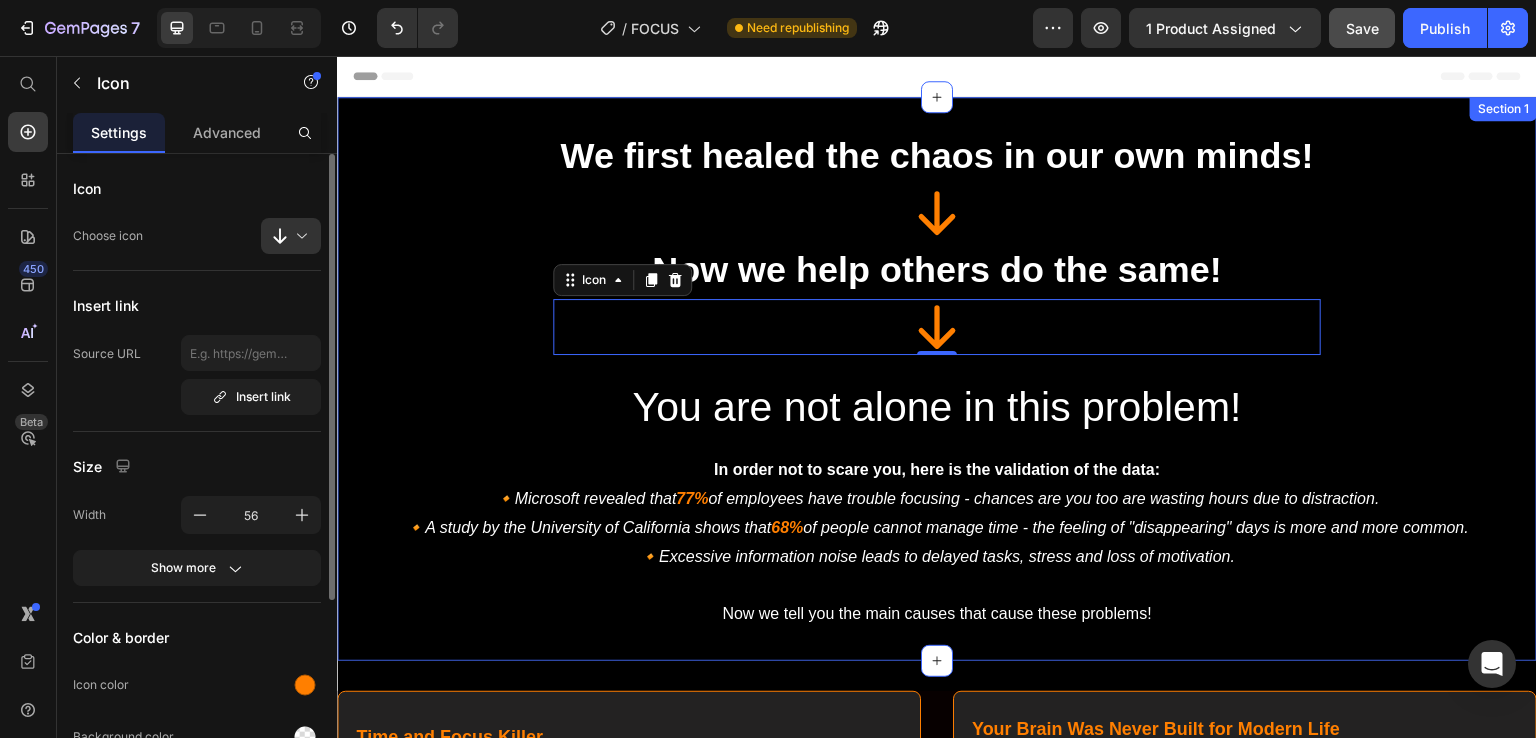click on "We first healed the chaos in our own minds! Heading
Icon Now we help others do the same! Heading
Icon   0 Heading Row You are not alone in this problem! Heading In order not to scare you, here is the validation of the data: 🔸Microsoft revealed that  77%  of employees have trouble focusing - chances are you too are wasting hours due to distraction. 🔸A study by the University of California shows that  68%  of people cannot manage time - the feeling of "disappearing" days is more and more common. 🔸Excessive information noise leads to delayed tasks, stress and loss of motivation.   As we said, you are not alone, many people suffer from these problems, we will tell you the main causes that cause these problems! Text Block" at bounding box center (937, 379) 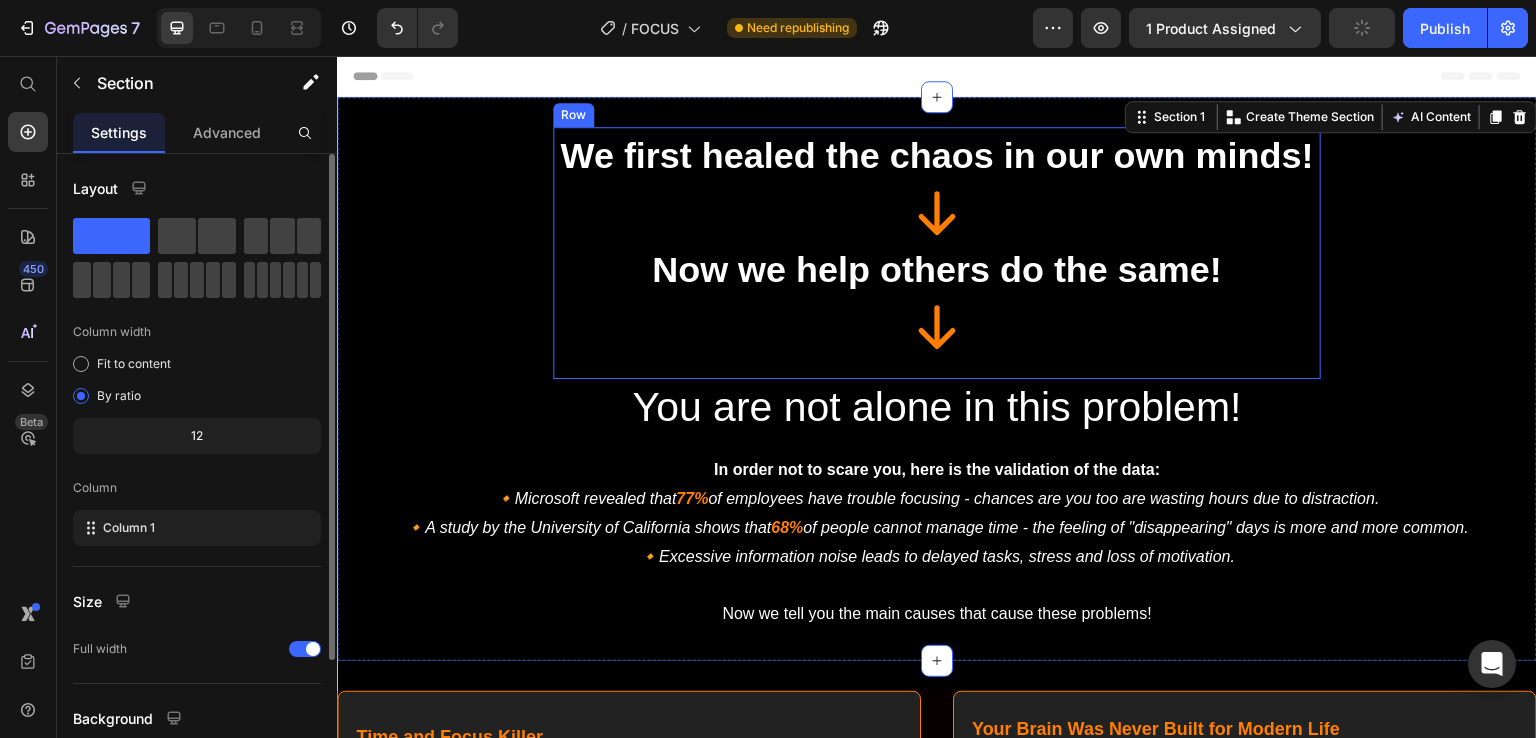 click on "We first healed the chaos in our own minds! Heading
Icon Now we help others do the same! Heading
Icon Heading" at bounding box center (937, 253) 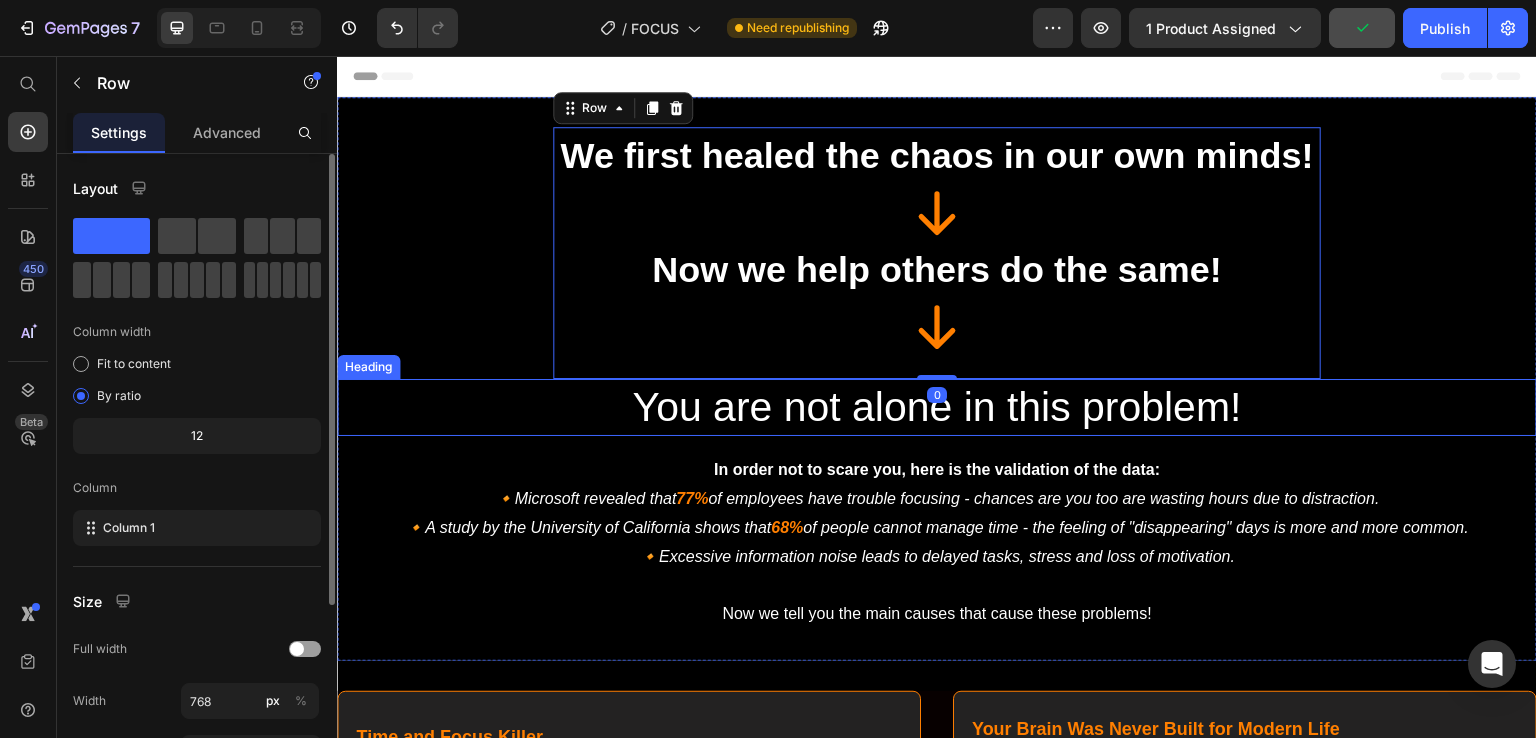 click on "You are not alone in this problem!" at bounding box center (937, 407) 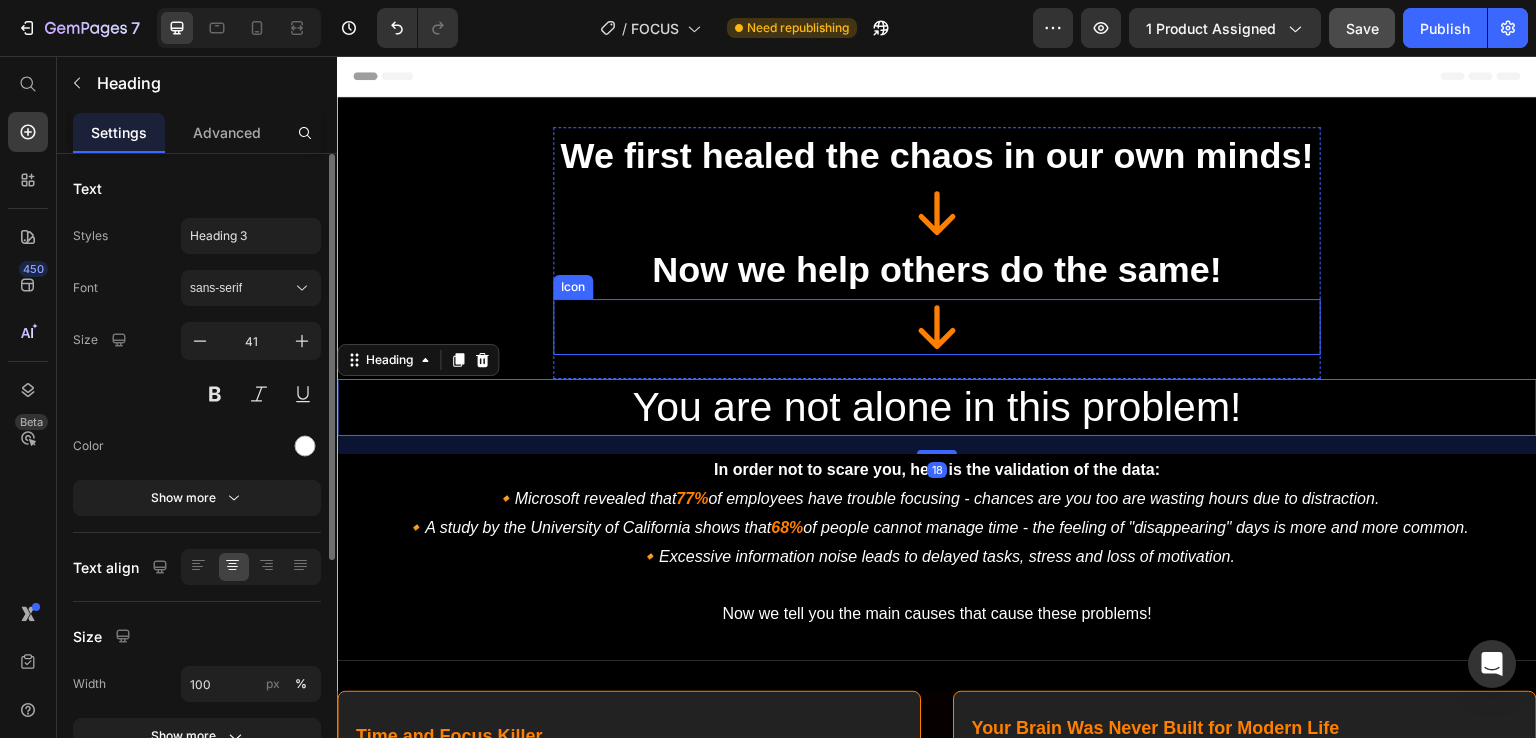 click 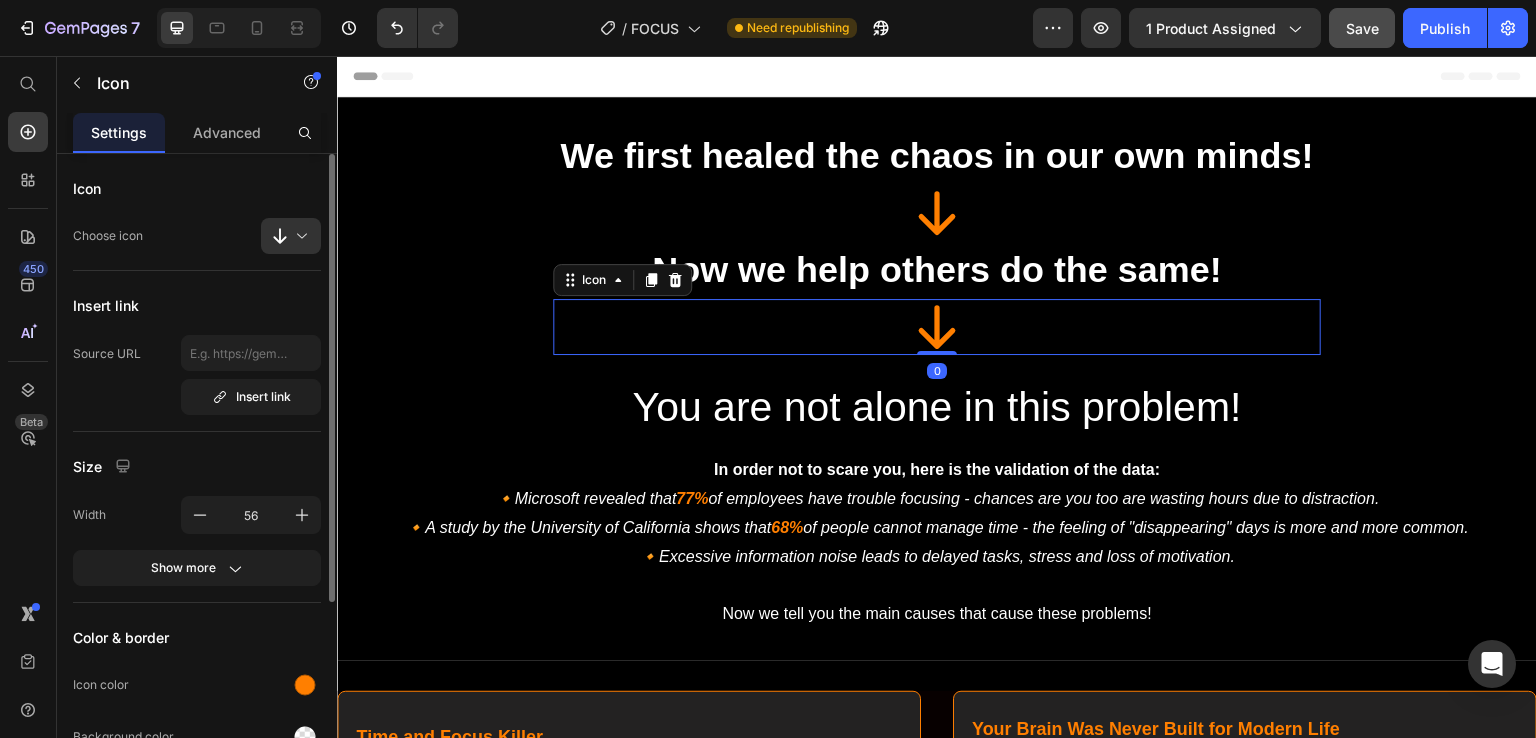 click 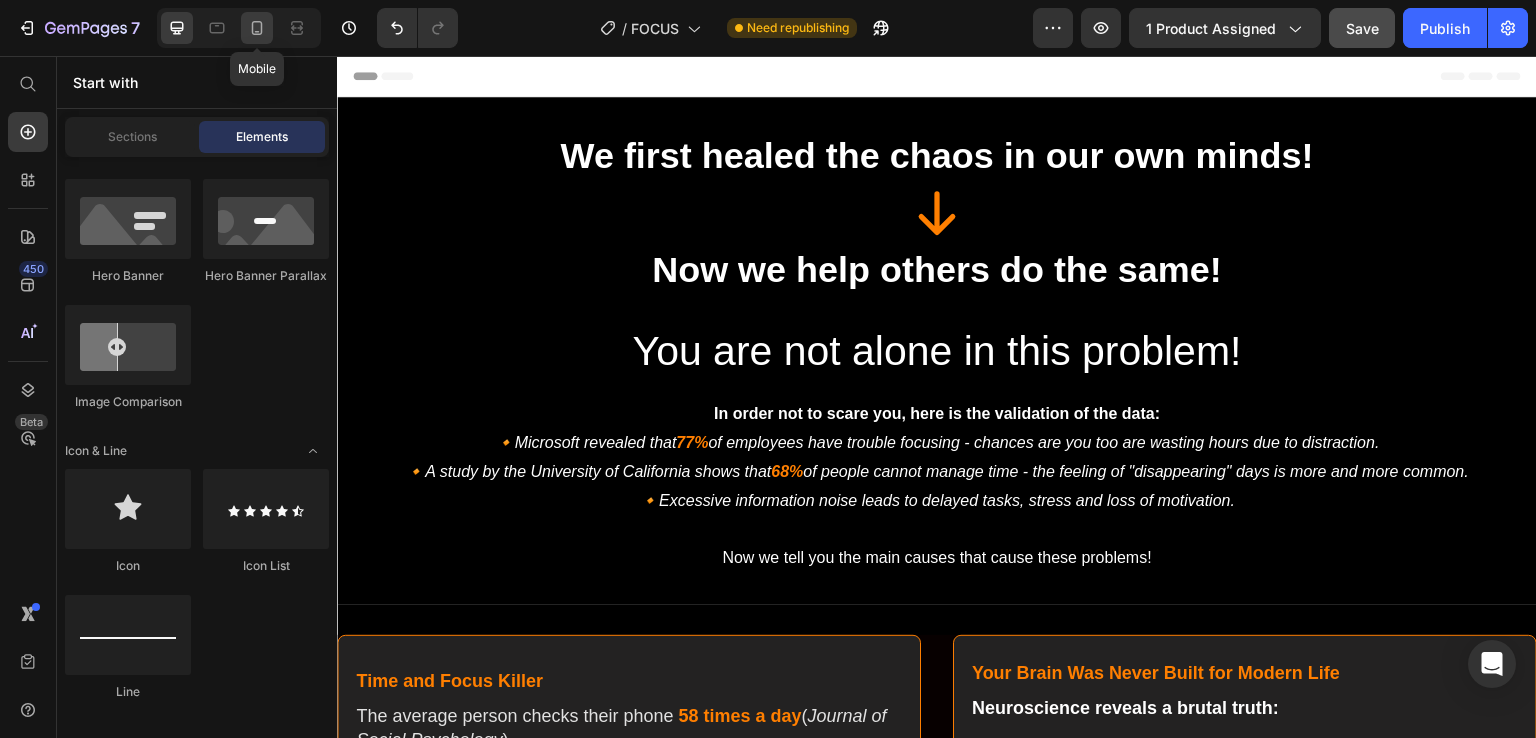 click 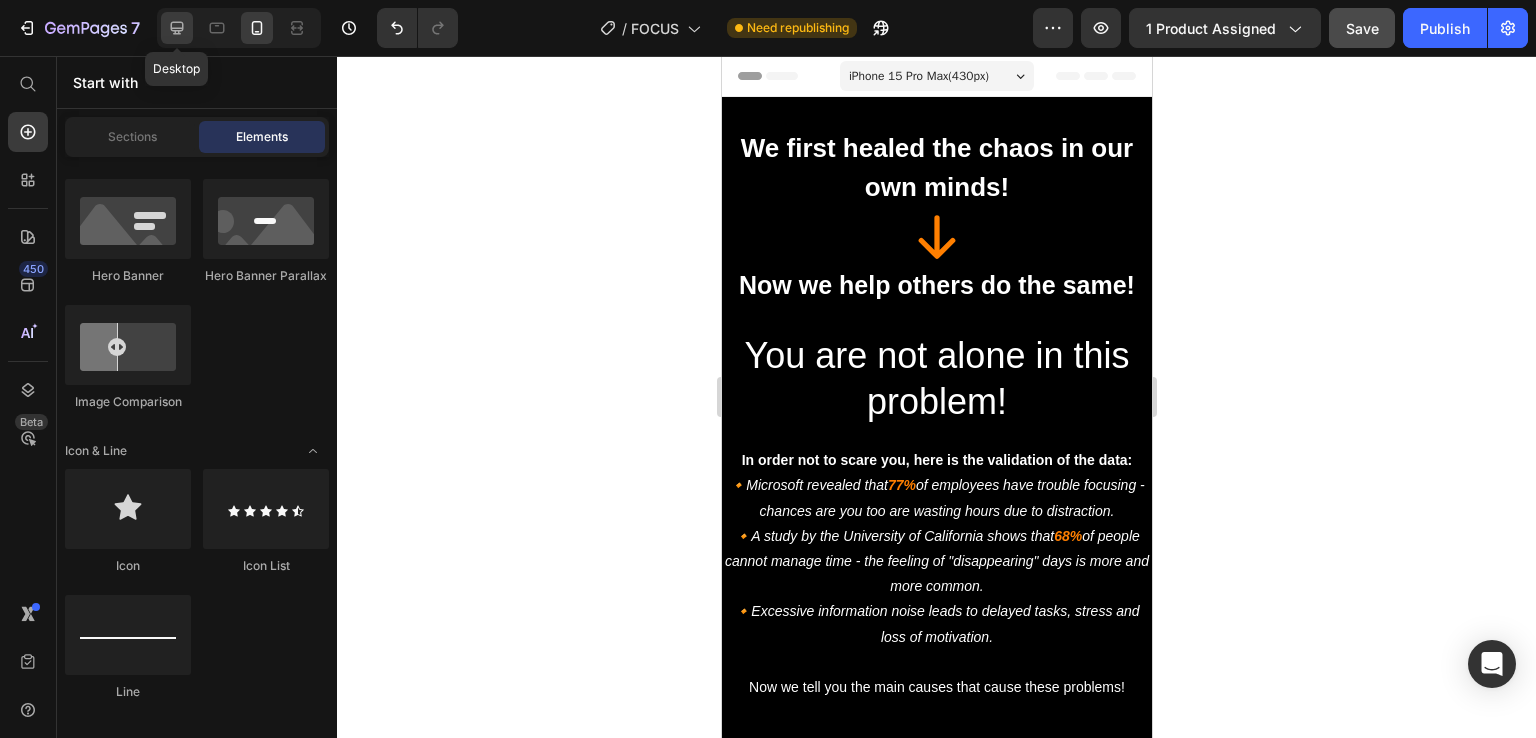 click 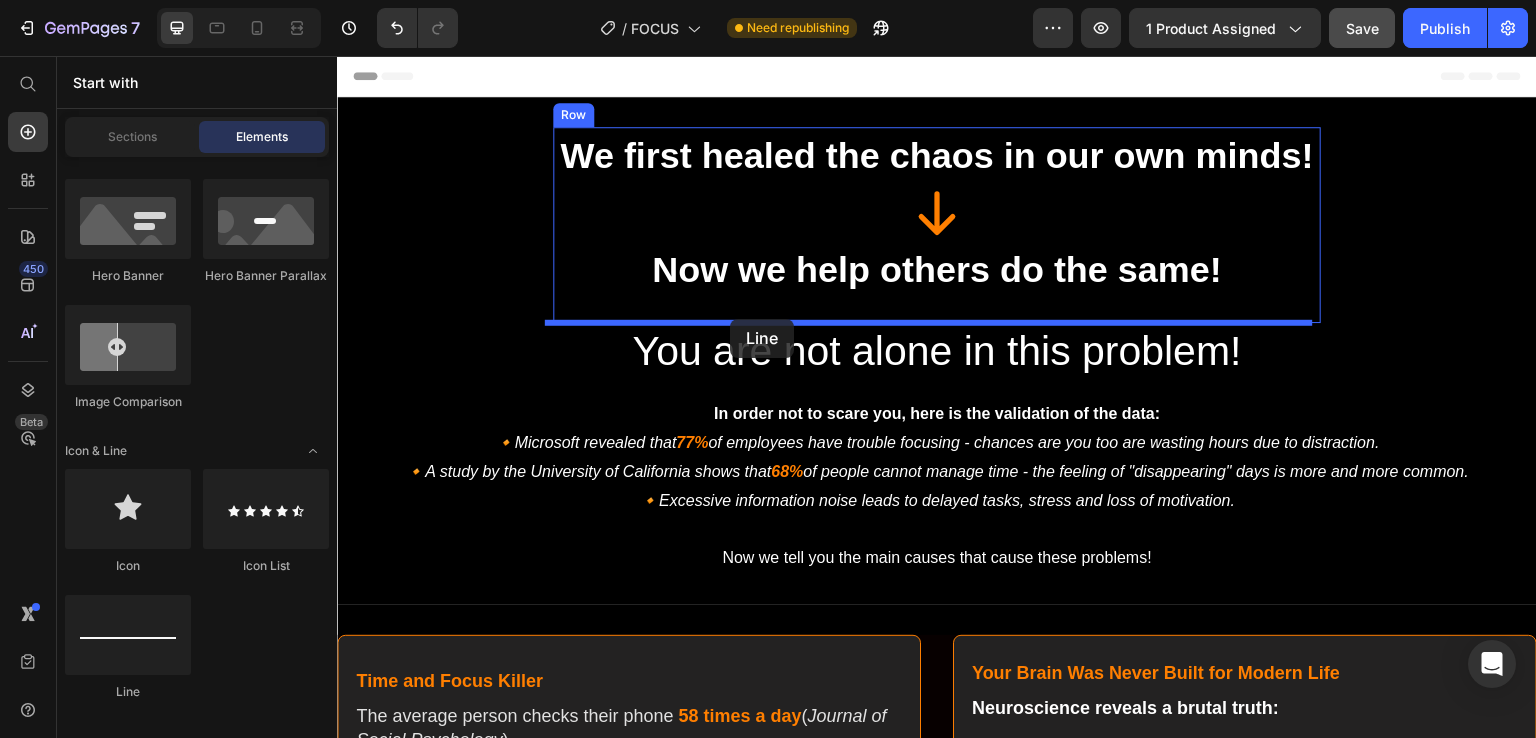 drag, startPoint x: 453, startPoint y: 697, endPoint x: 730, endPoint y: 319, distance: 468.62885 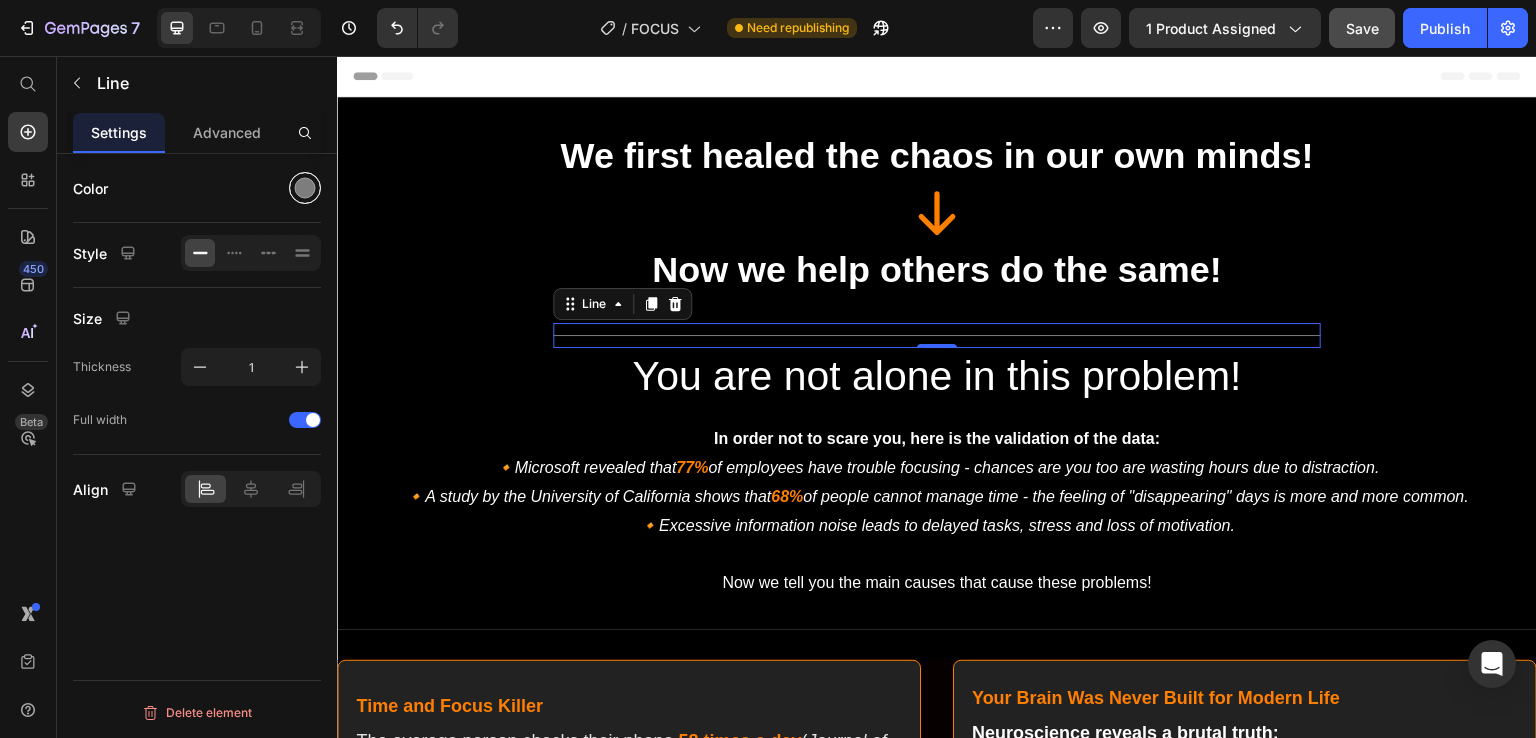 click at bounding box center [305, 188] 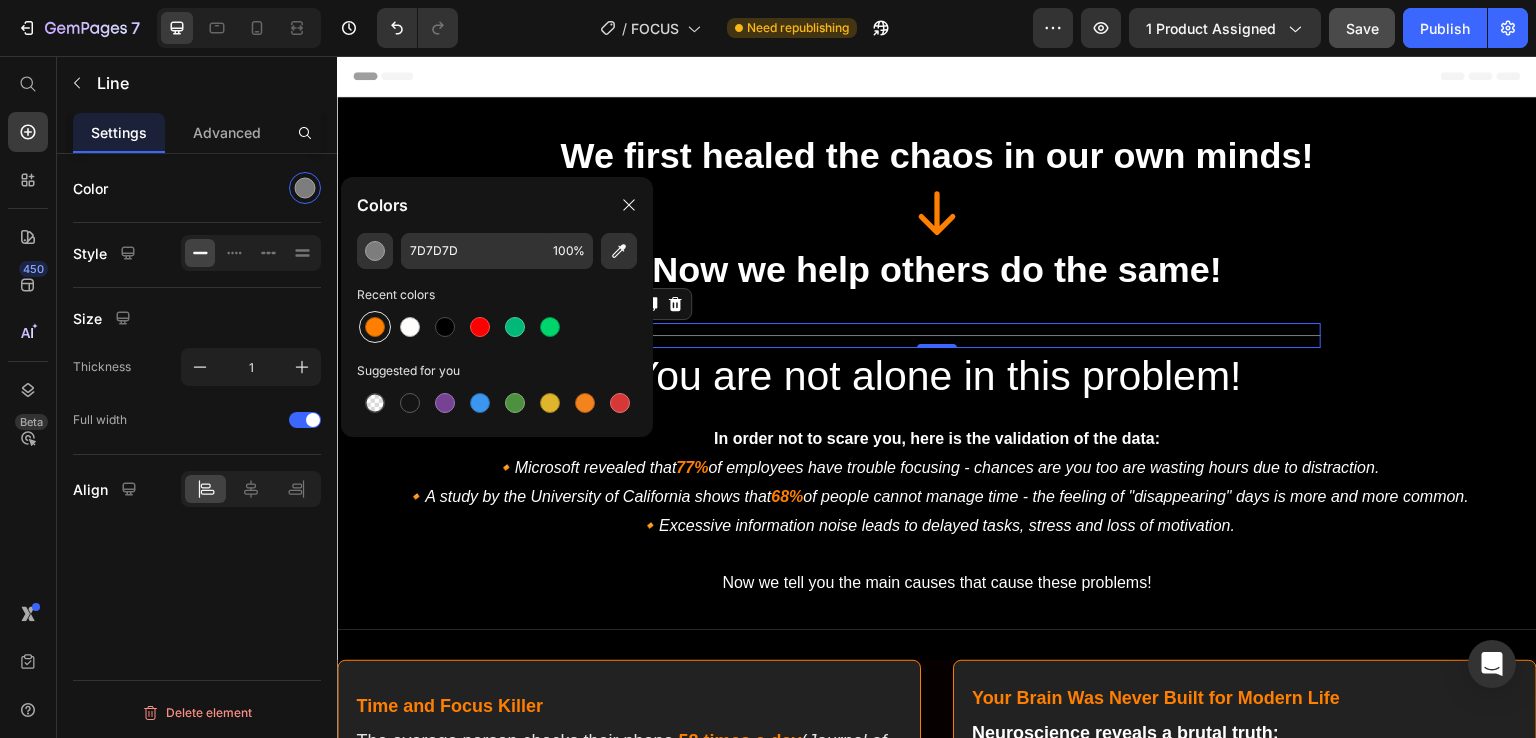 click at bounding box center (375, 327) 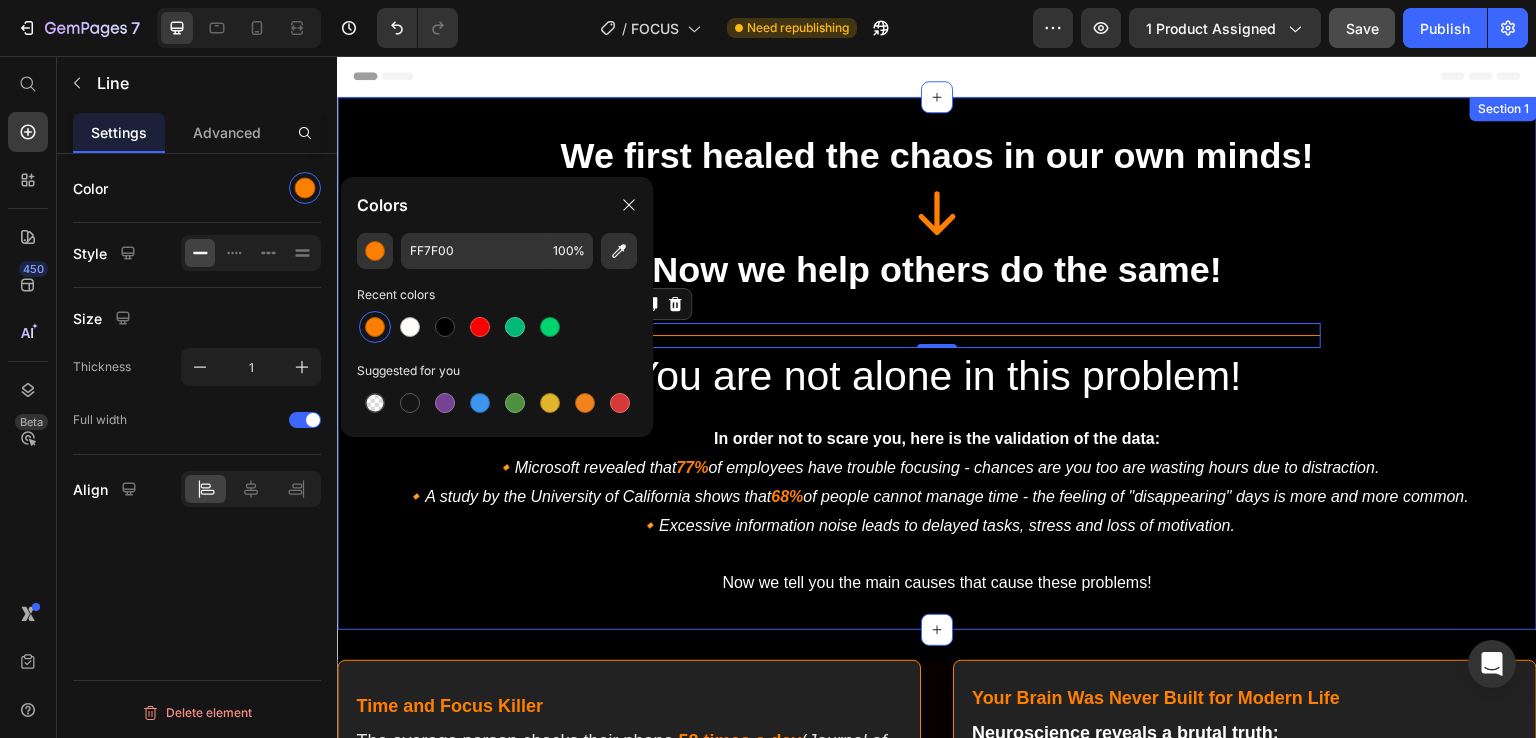 click on "We first healed the chaos in our own minds! Heading
Icon Now we help others do the same! Heading Heading                Title Line   0 Row You are not alone in this problem! Heading In order not to scare you, here is the validation of the data: 🔸Microsoft revealed that  77%  of employees have trouble focusing - chances are you too are wasting hours due to distraction. 🔸A study by the University of California shows that  68%  of people cannot manage time - the feeling of "disappearing" days is more and more common. 🔸Excessive information noise leads to delayed tasks, stress and loss of motivation.   As we said, you are not alone, many people suffer from these problems, we will tell you the main causes that cause these problems! Text Block" at bounding box center [937, 363] 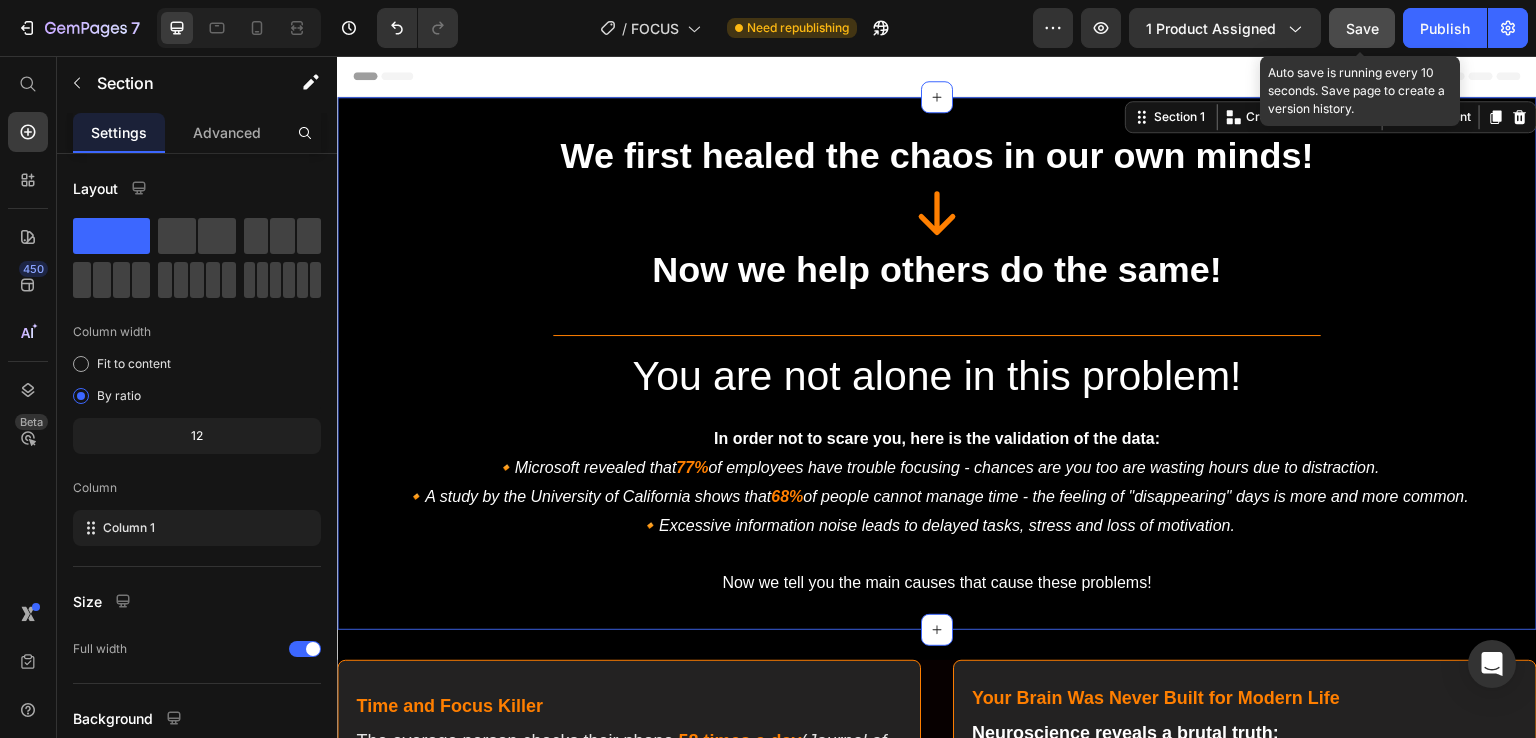 click on "Save" at bounding box center (1362, 28) 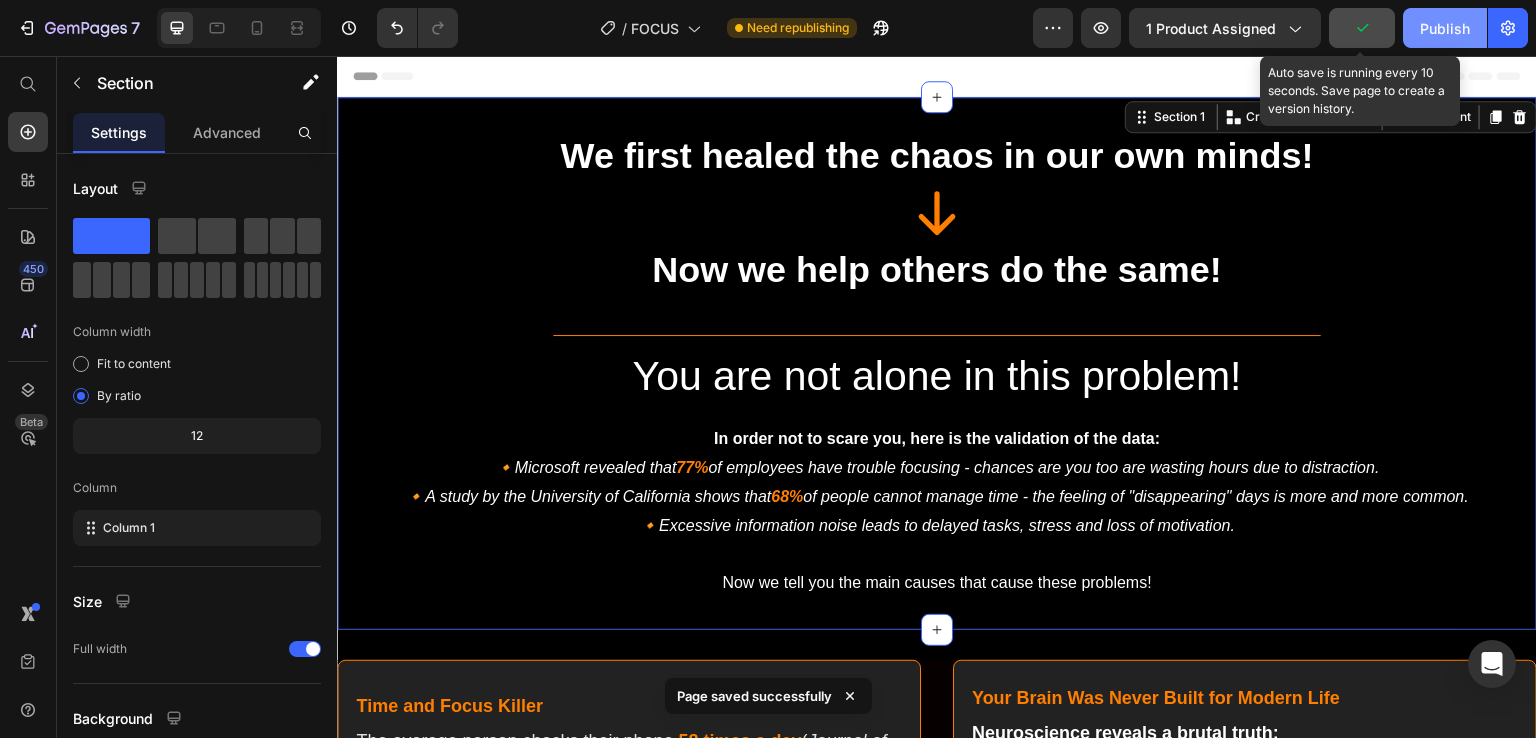 click on "Publish" at bounding box center [1445, 28] 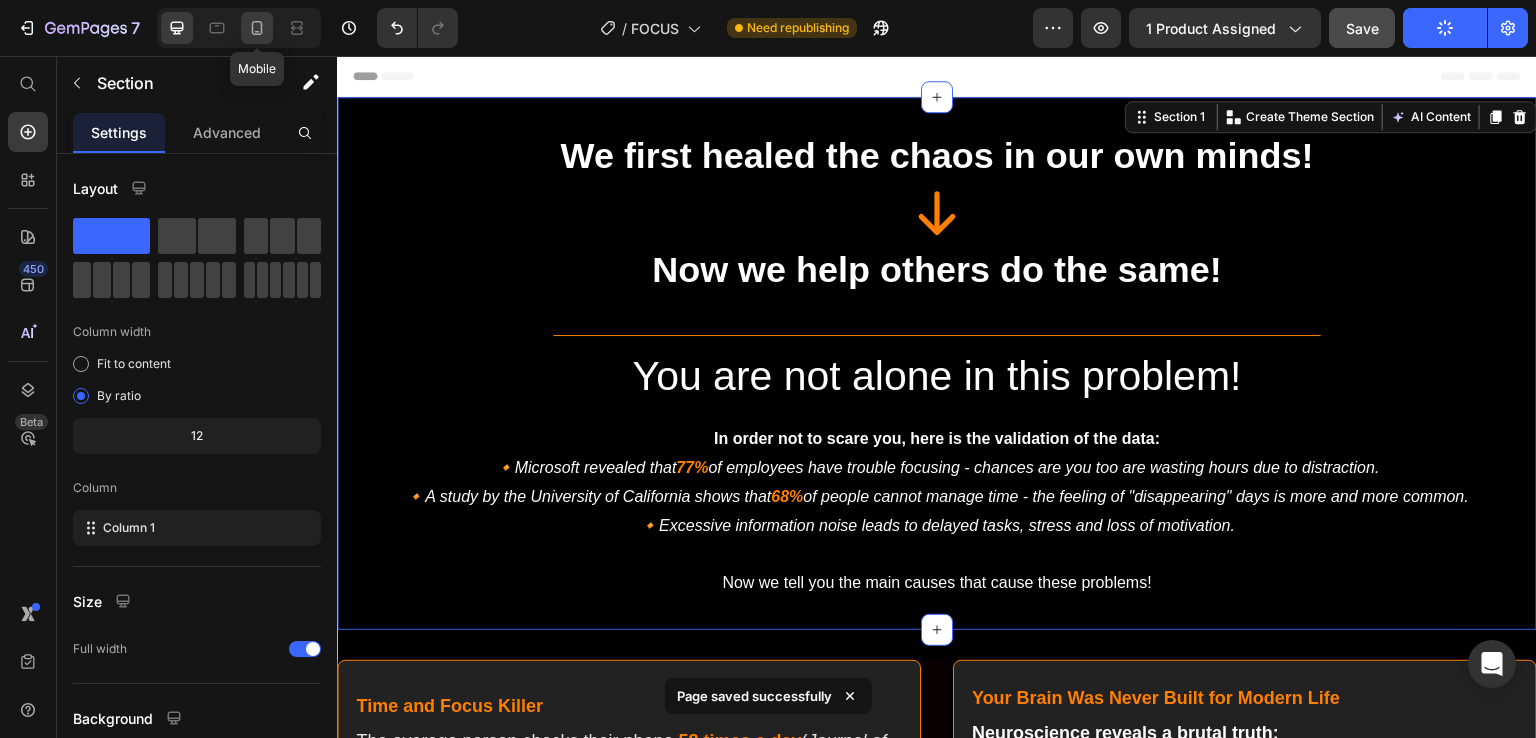 click 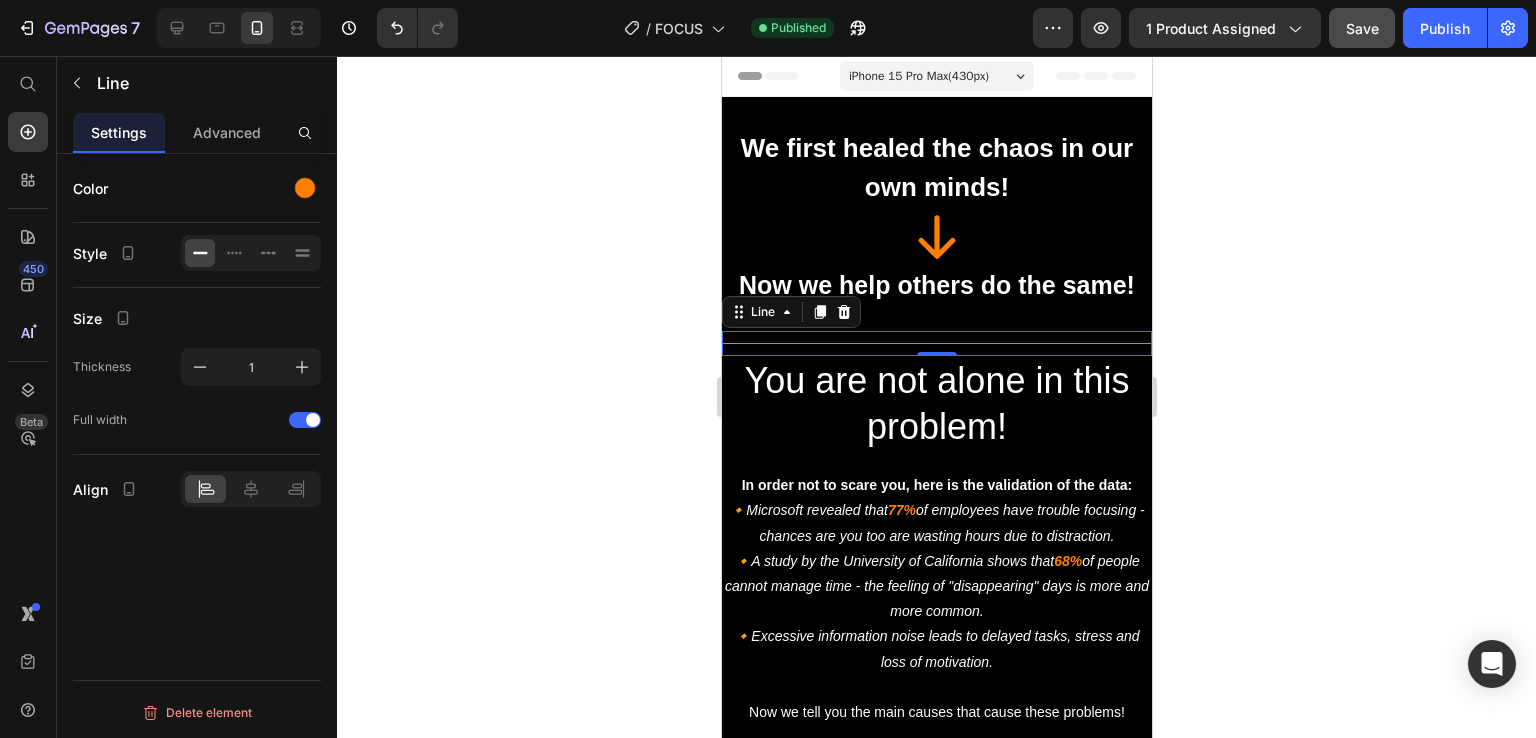 click 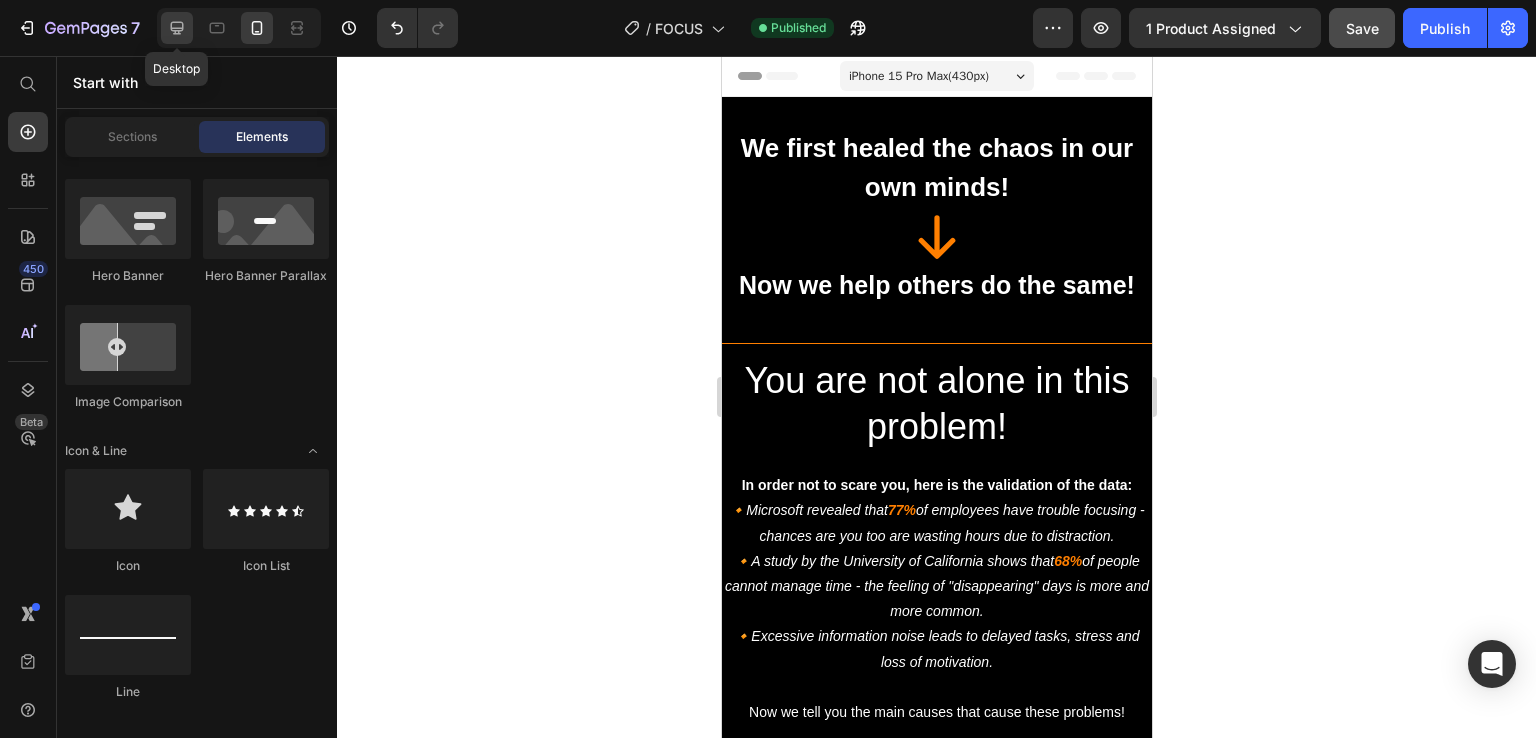 click 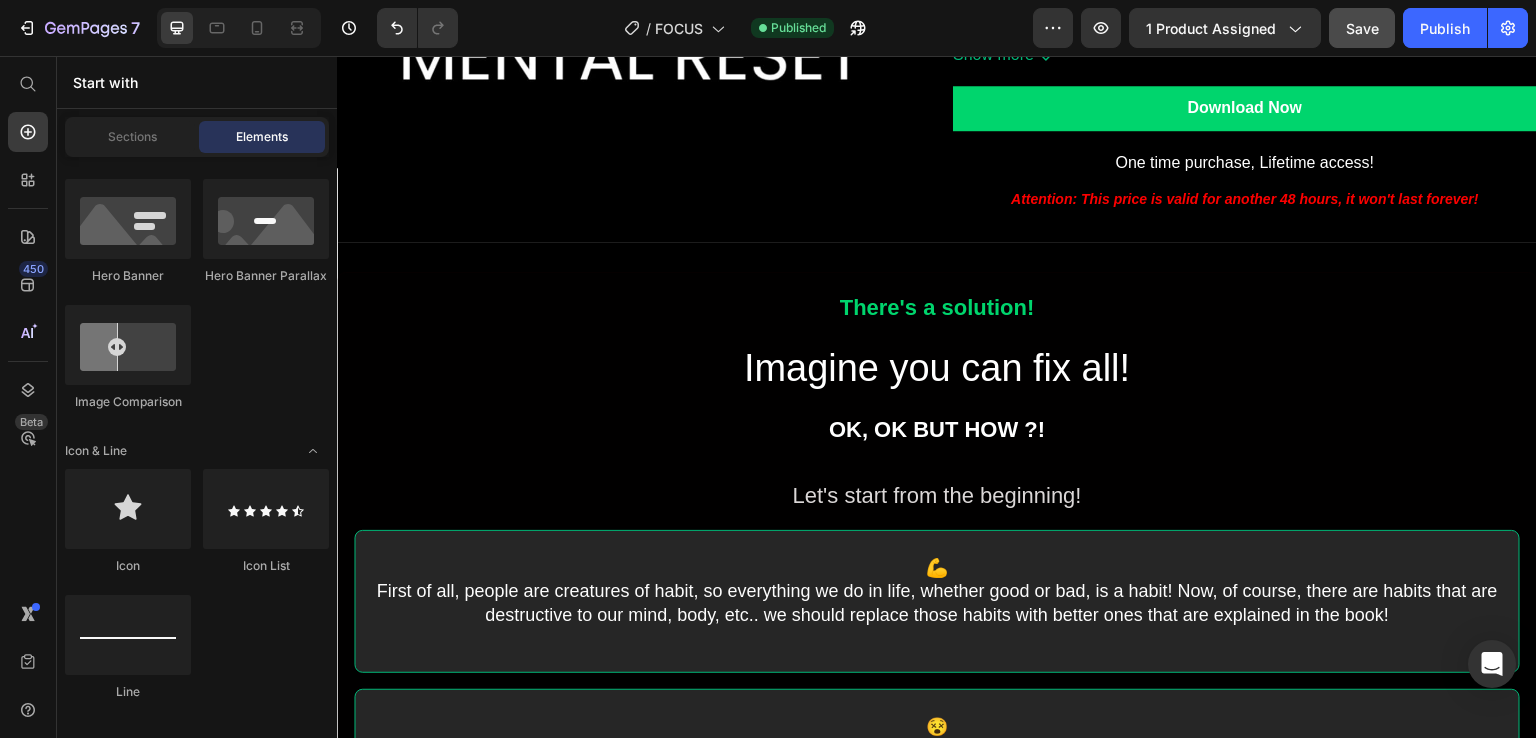 scroll, scrollTop: 3035, scrollLeft: 0, axis: vertical 